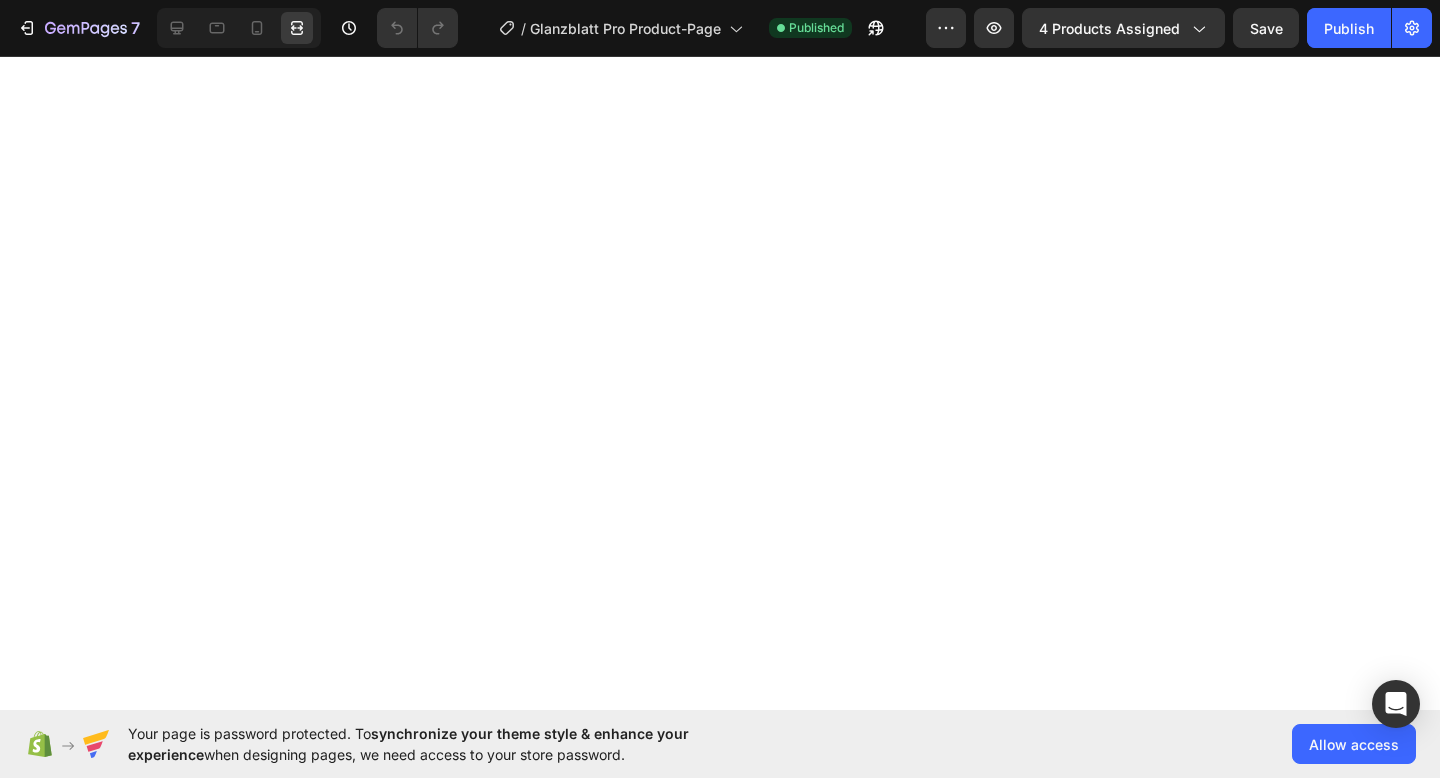 scroll, scrollTop: 0, scrollLeft: 0, axis: both 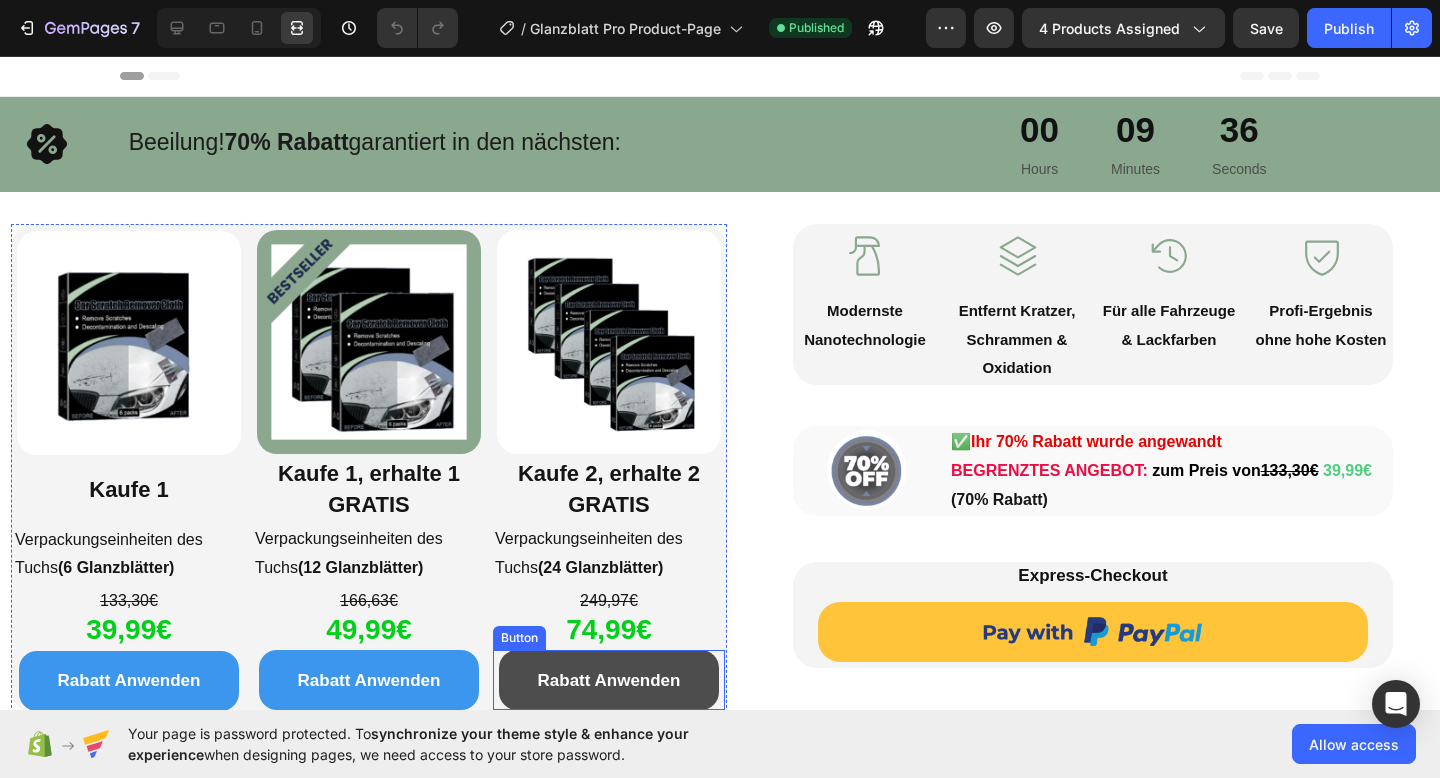 click on "Rabatt Anwenden" at bounding box center (609, 680) 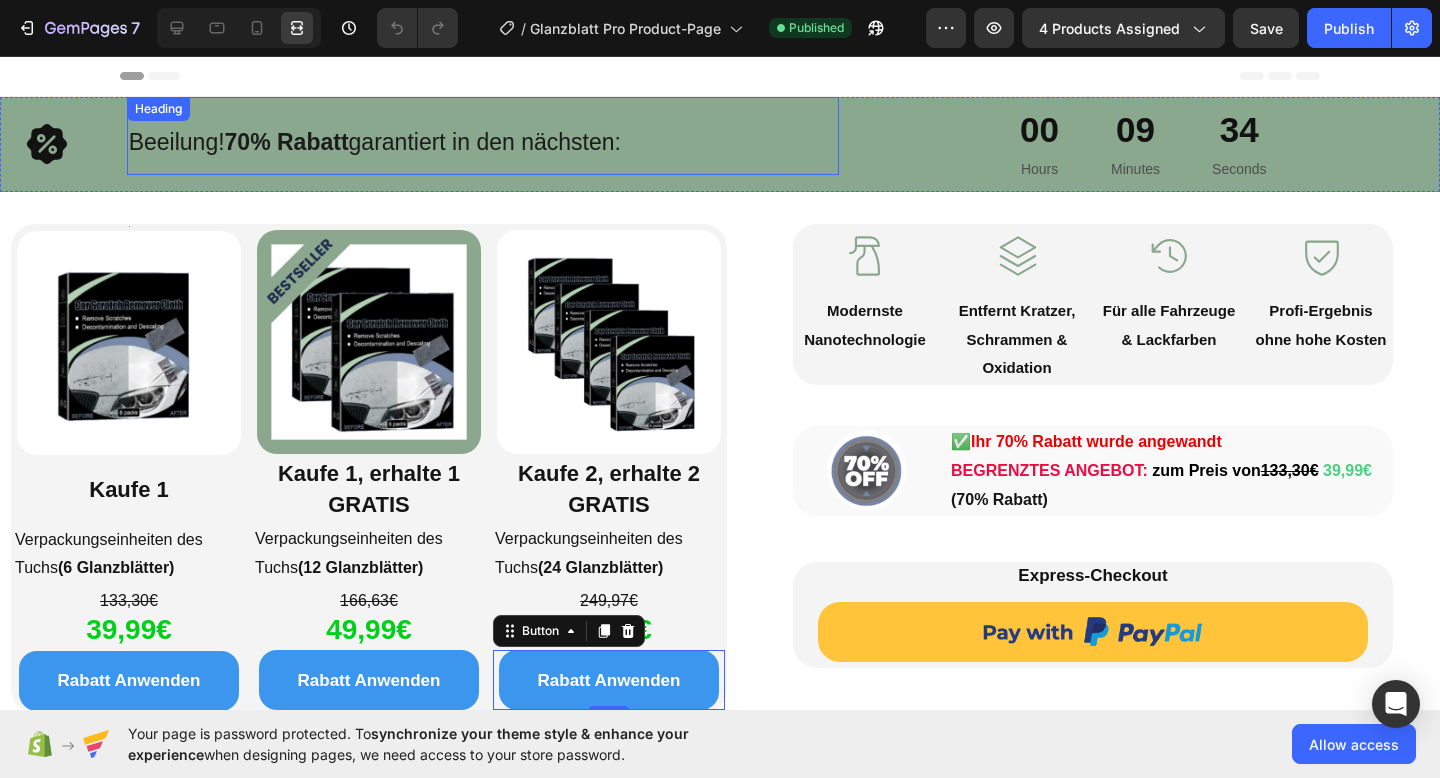 click on "Beeilung!  70% Rabatt  garantiert in den nächsten:" at bounding box center (483, 139) 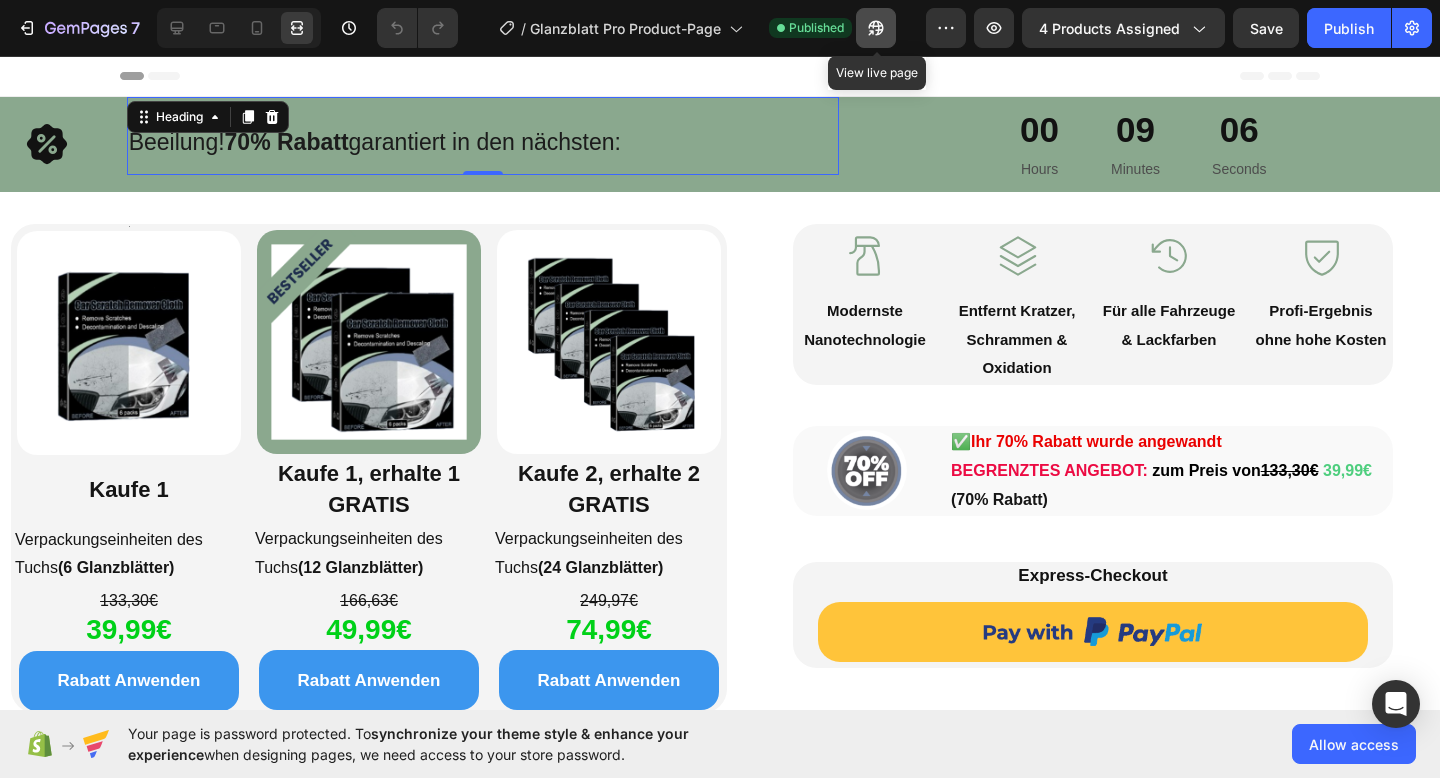 click 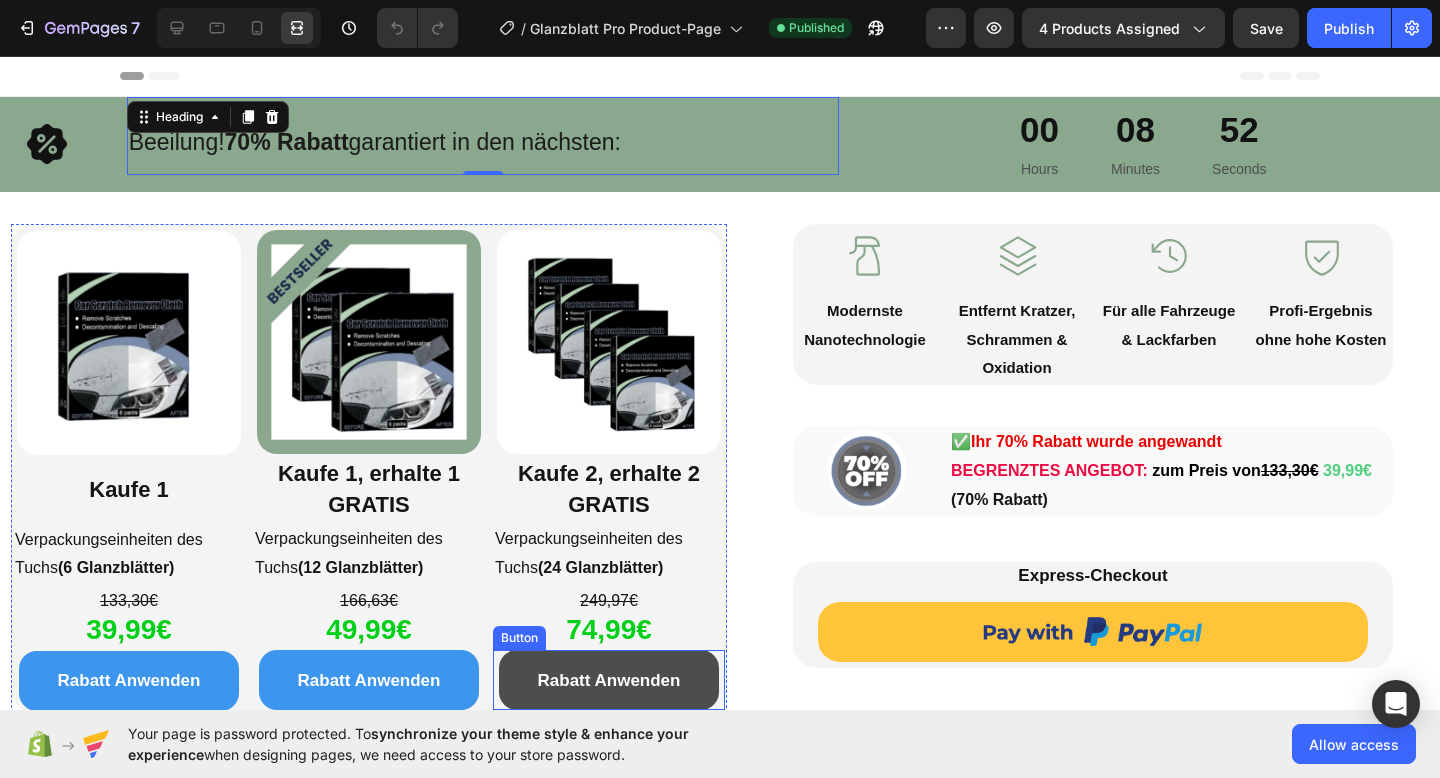 click on "Rabatt Anwenden" at bounding box center (609, 680) 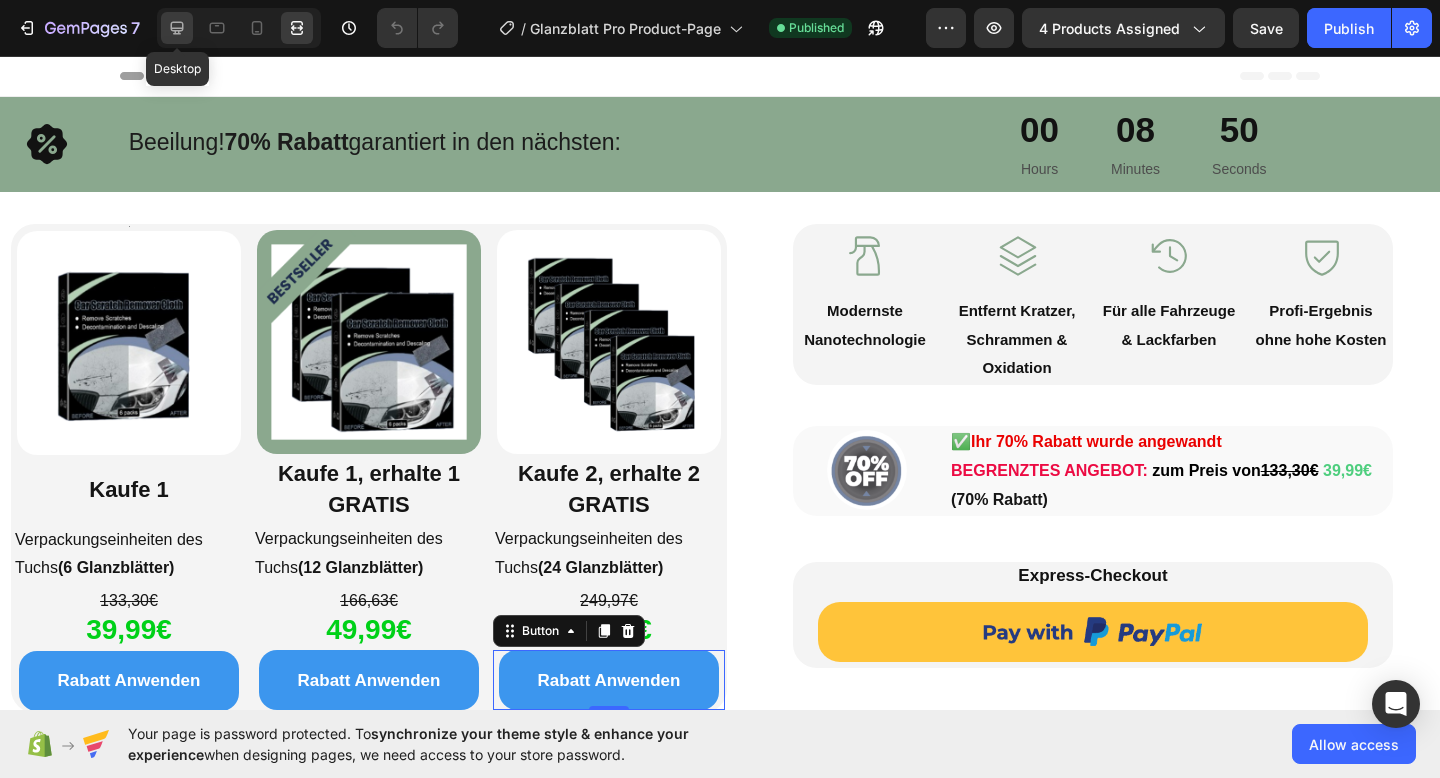 click 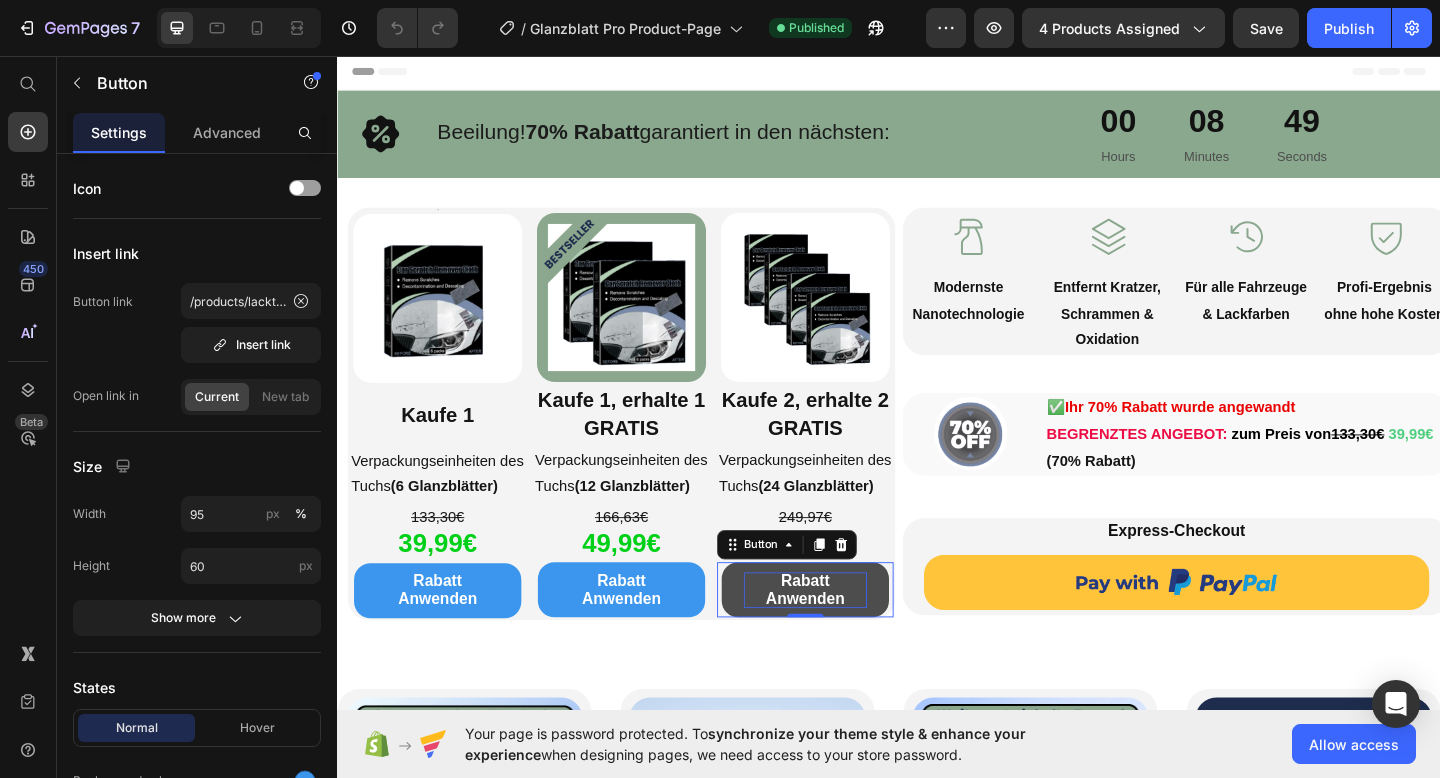 click on "Rabatt Anwenden" at bounding box center (846, 637) 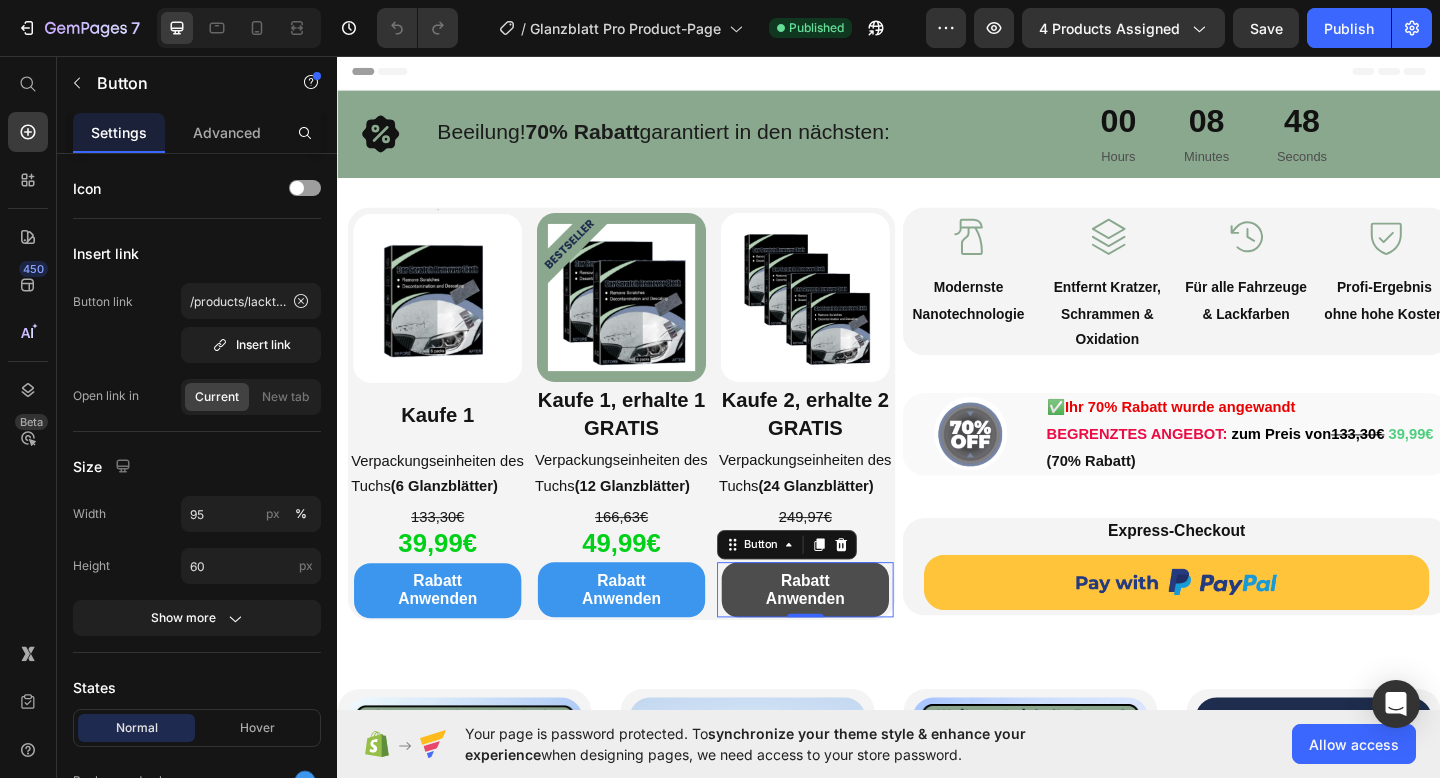 click on "Rabatt Anwenden" at bounding box center (846, 637) 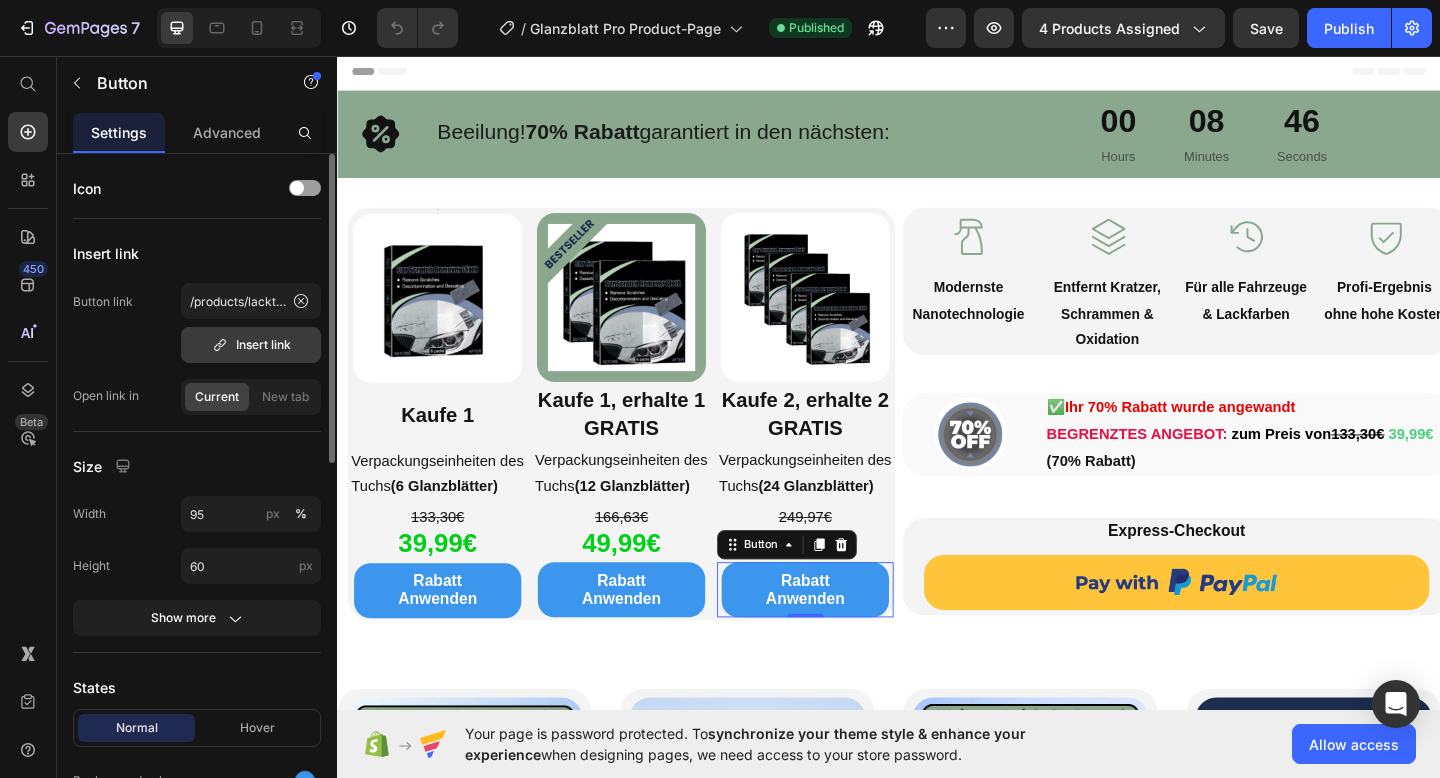 click on "Insert link" at bounding box center [251, 345] 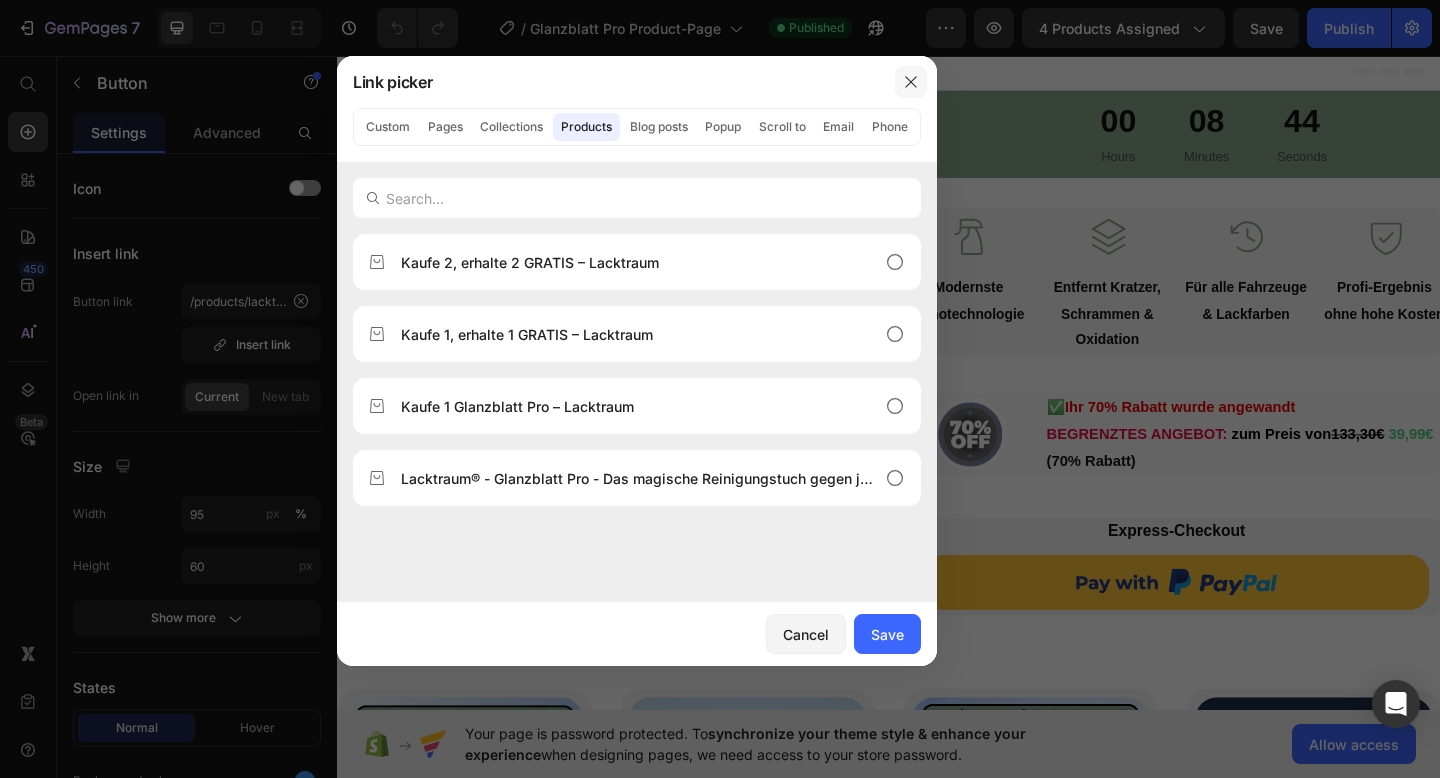 click 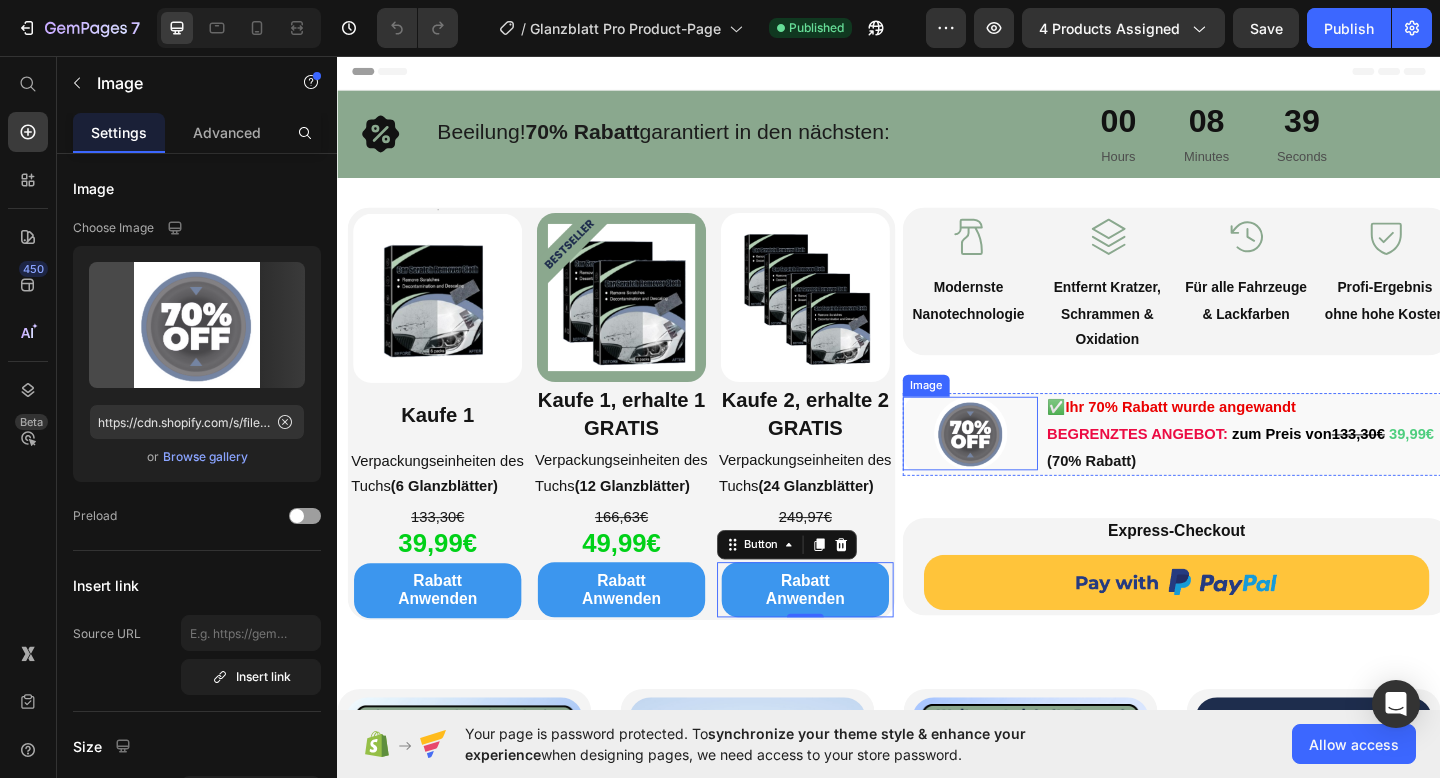 click on "Image" at bounding box center [977, 415] 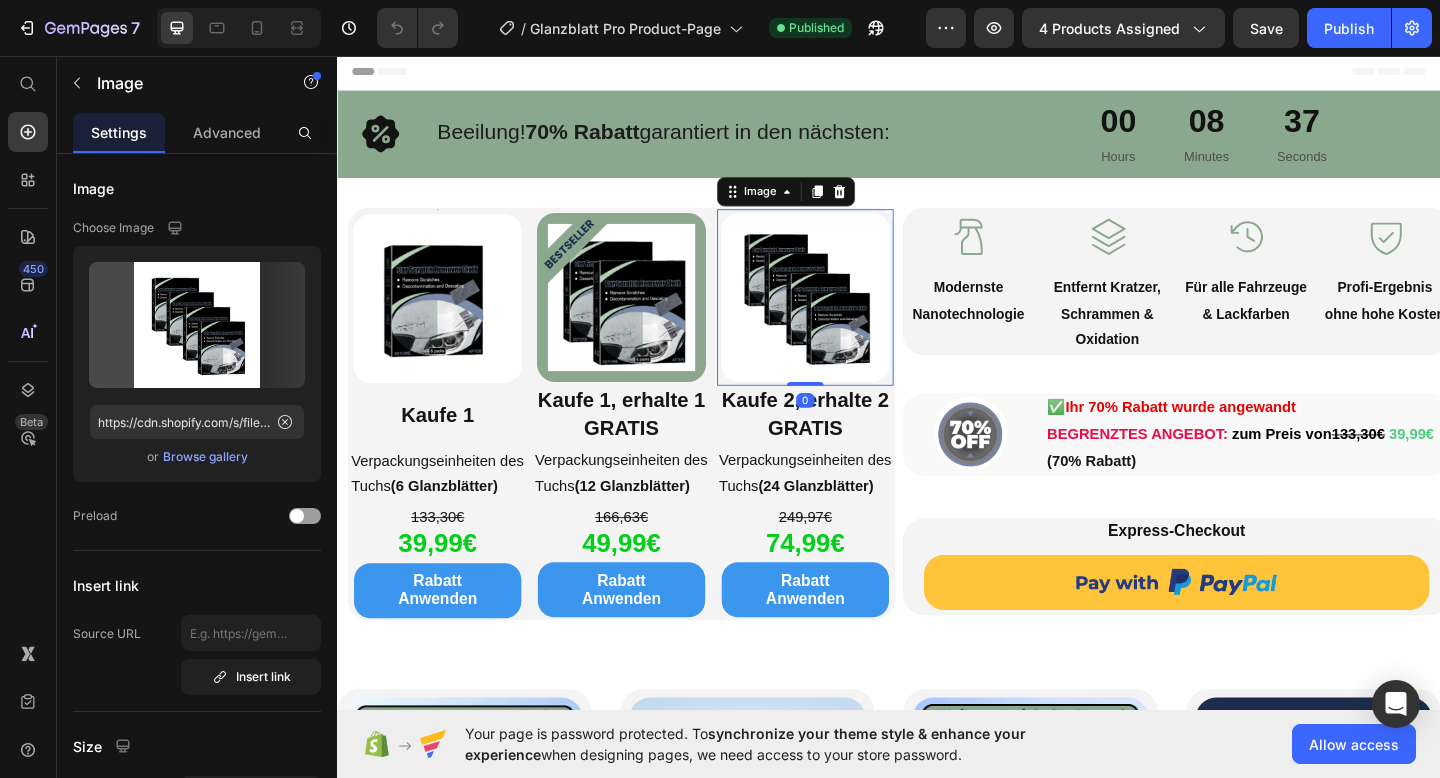 click at bounding box center [846, 319] 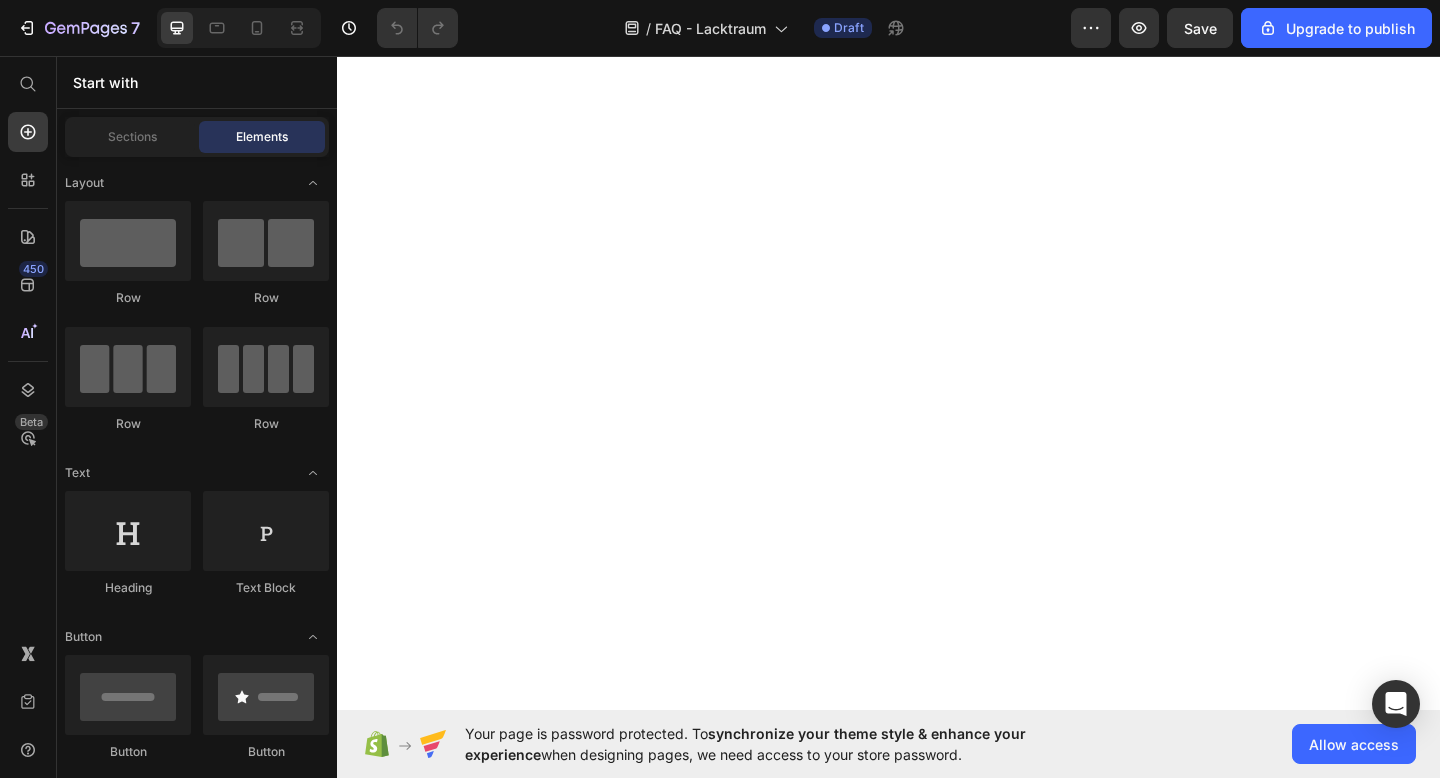 scroll, scrollTop: 0, scrollLeft: 0, axis: both 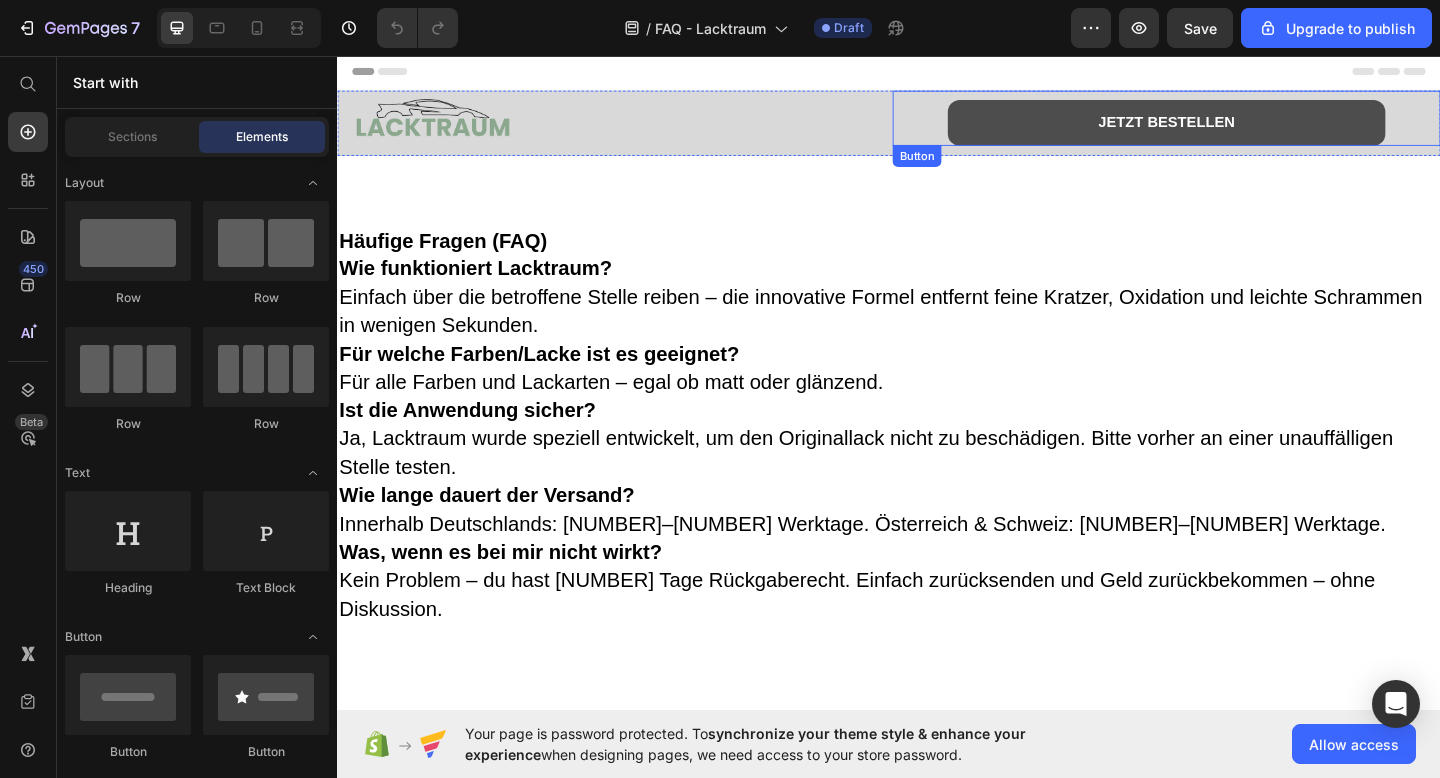 click on "JETZT BESTELLEN" at bounding box center (1239, 129) 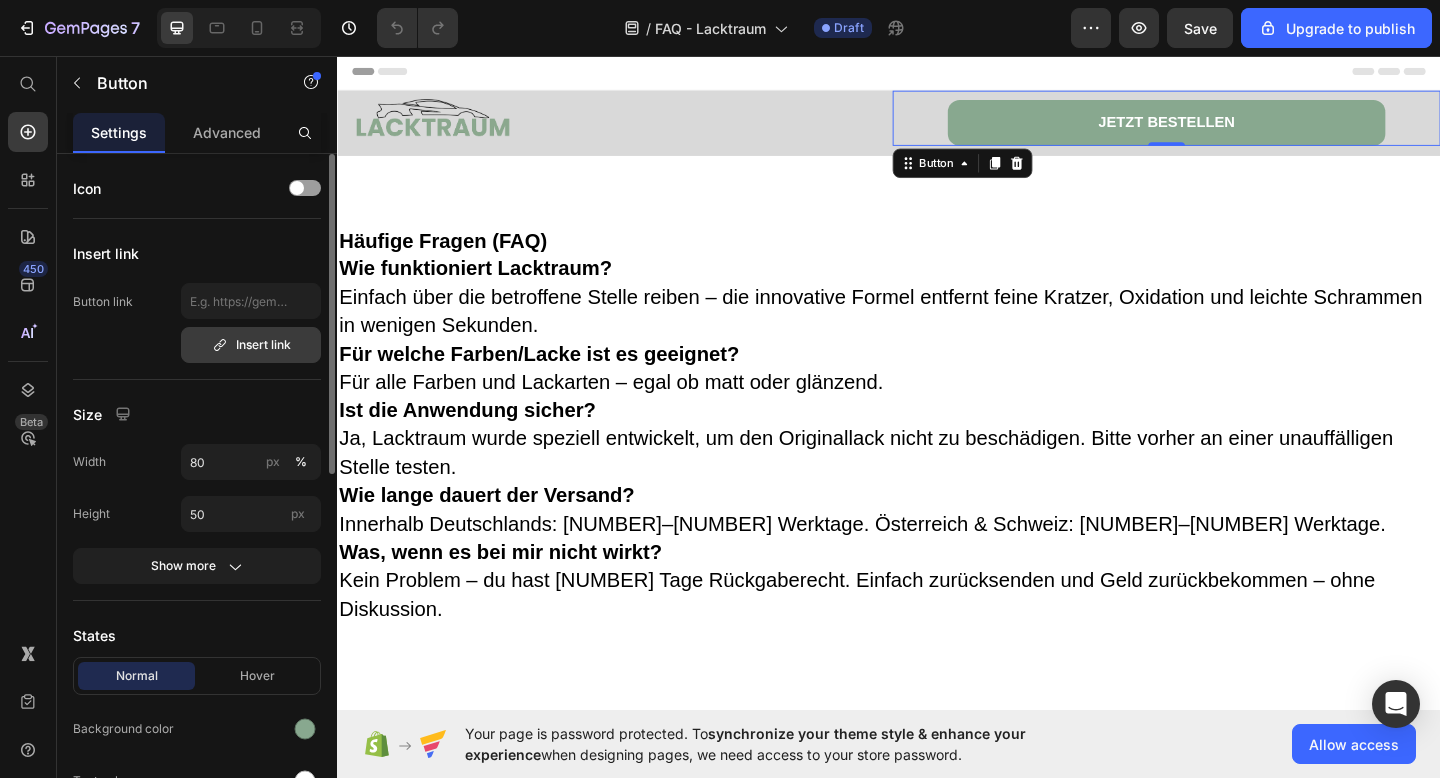 click on "Insert link" at bounding box center [251, 345] 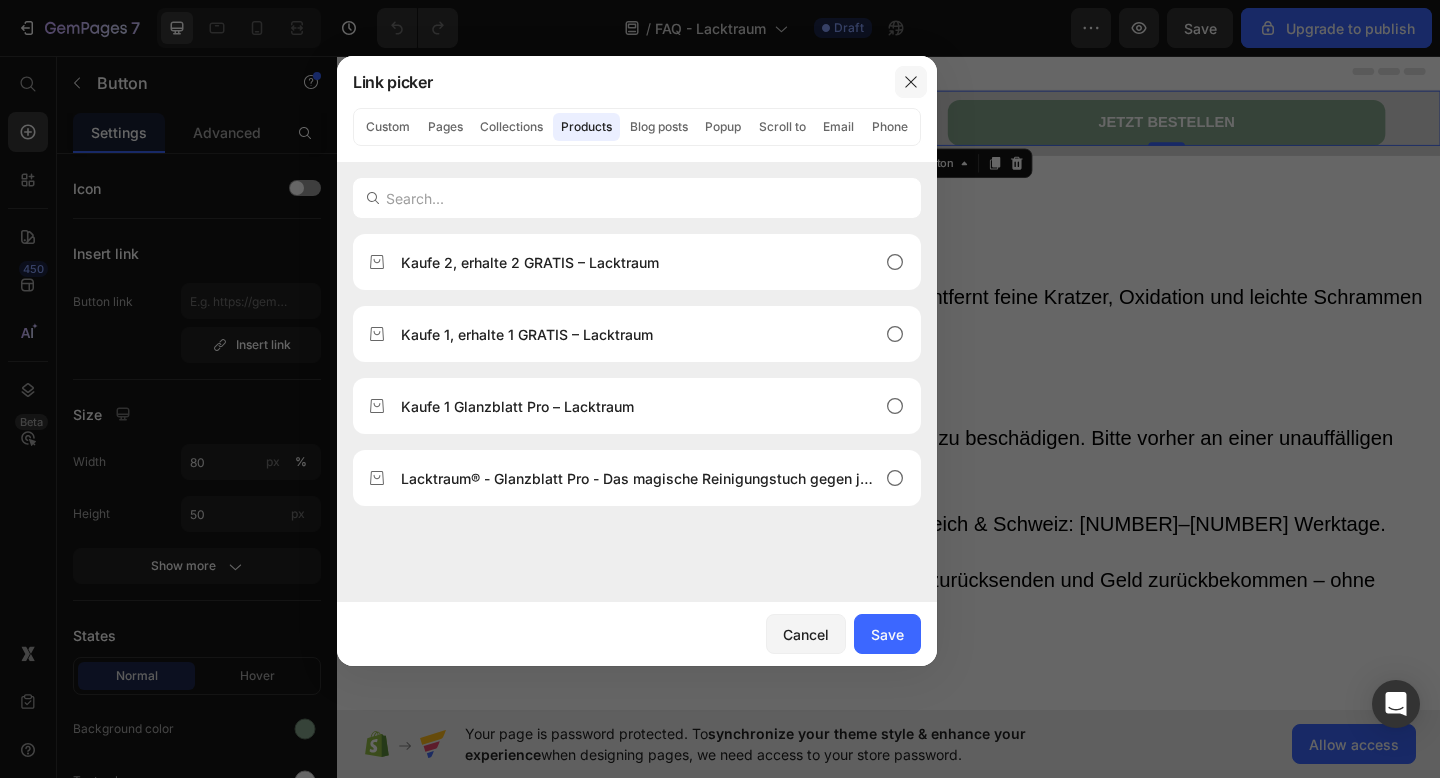 click 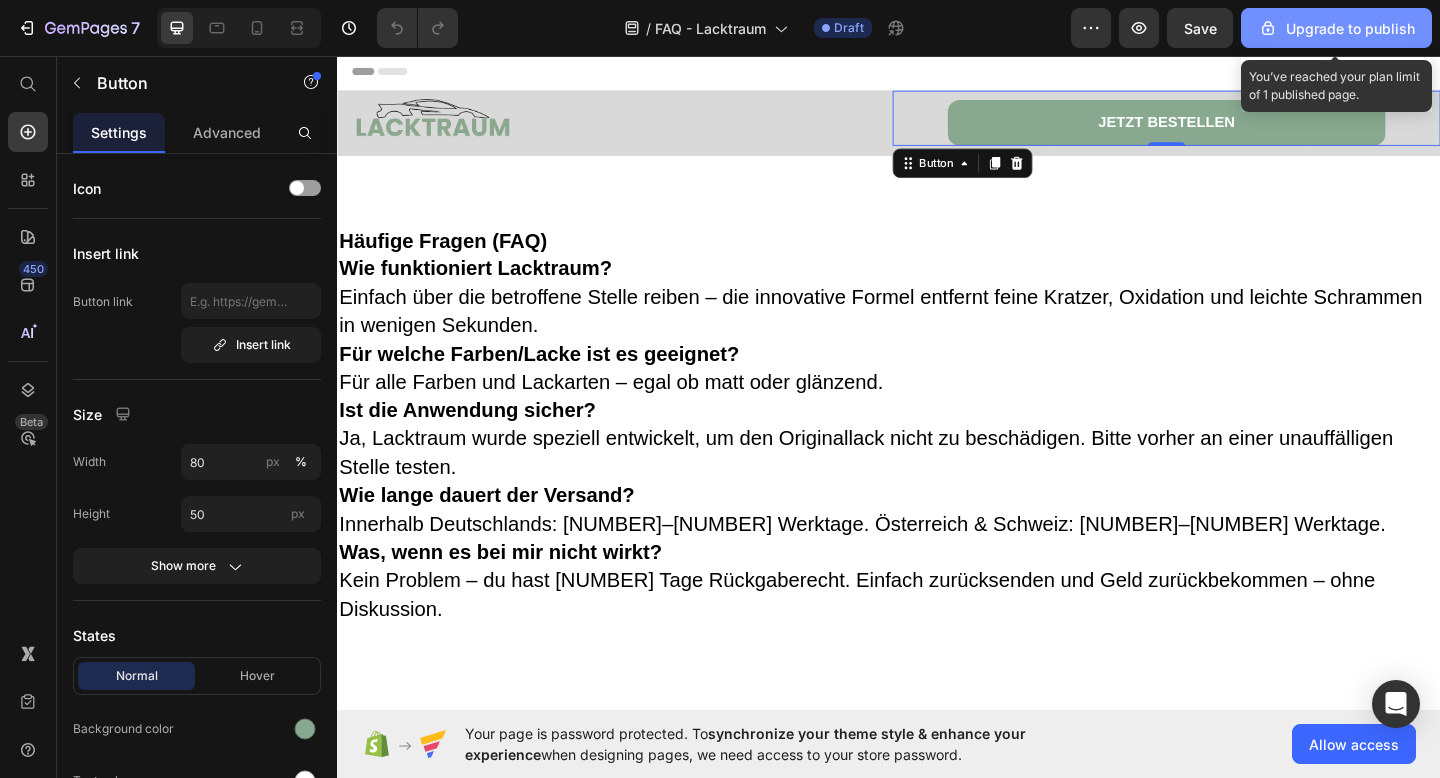 click on "Upgrade to publish" 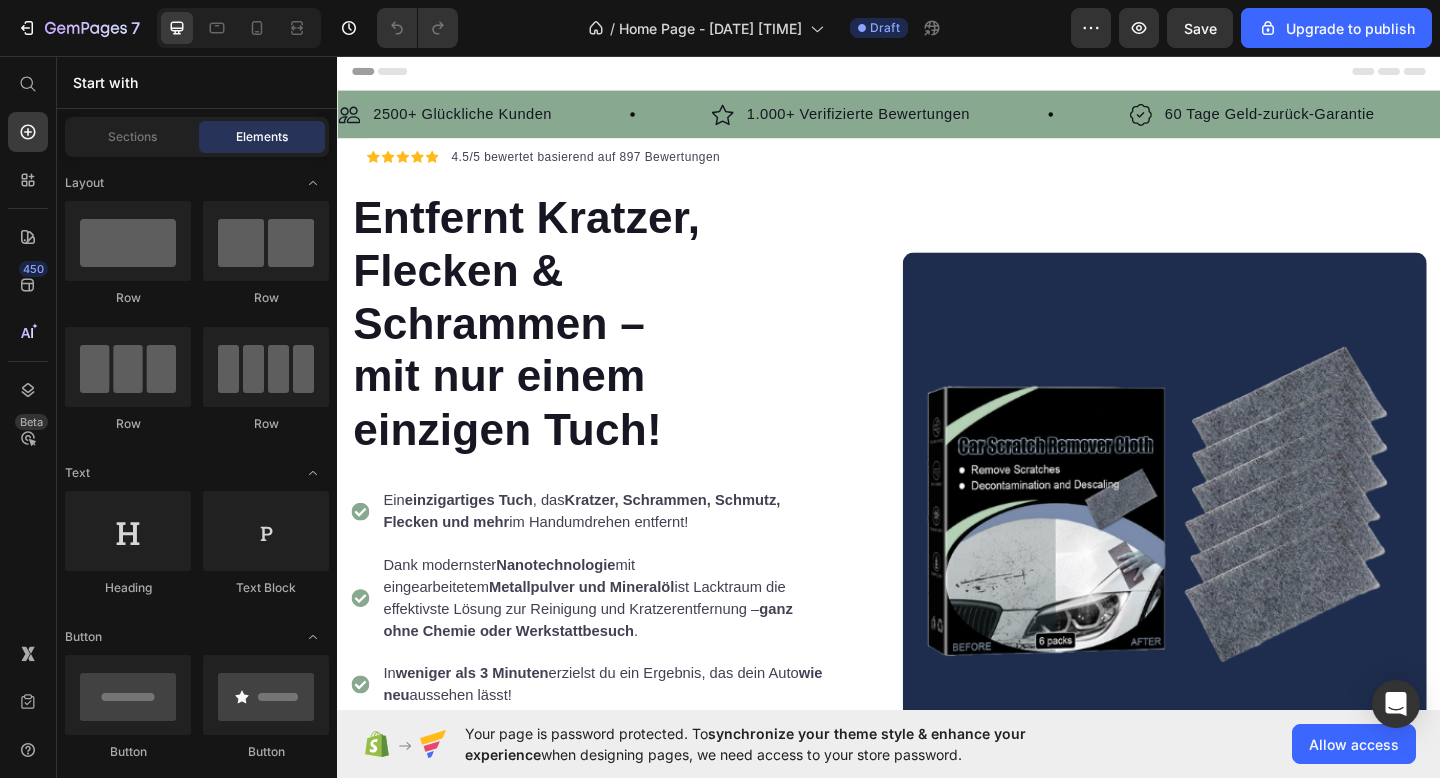 scroll, scrollTop: 0, scrollLeft: 0, axis: both 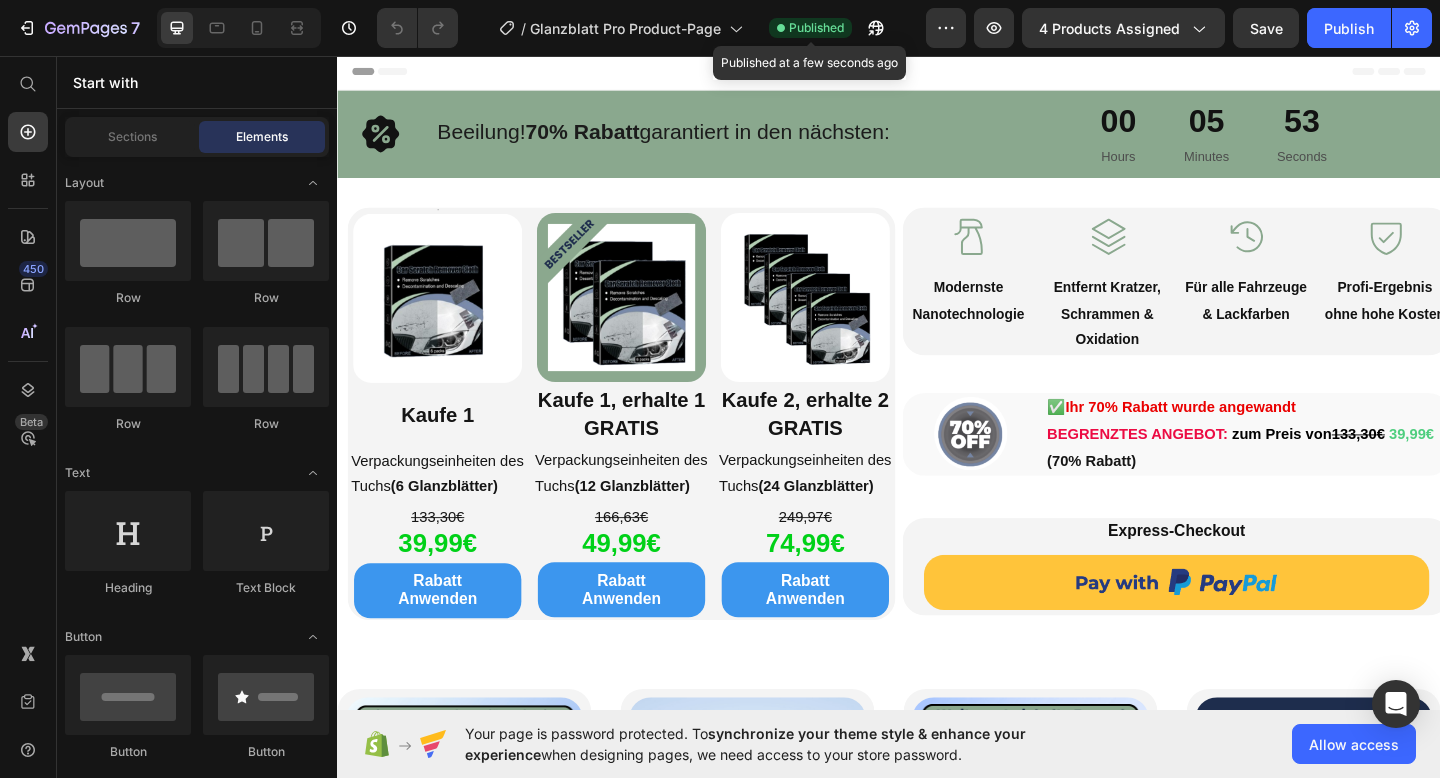 click on "Published" at bounding box center [816, 28] 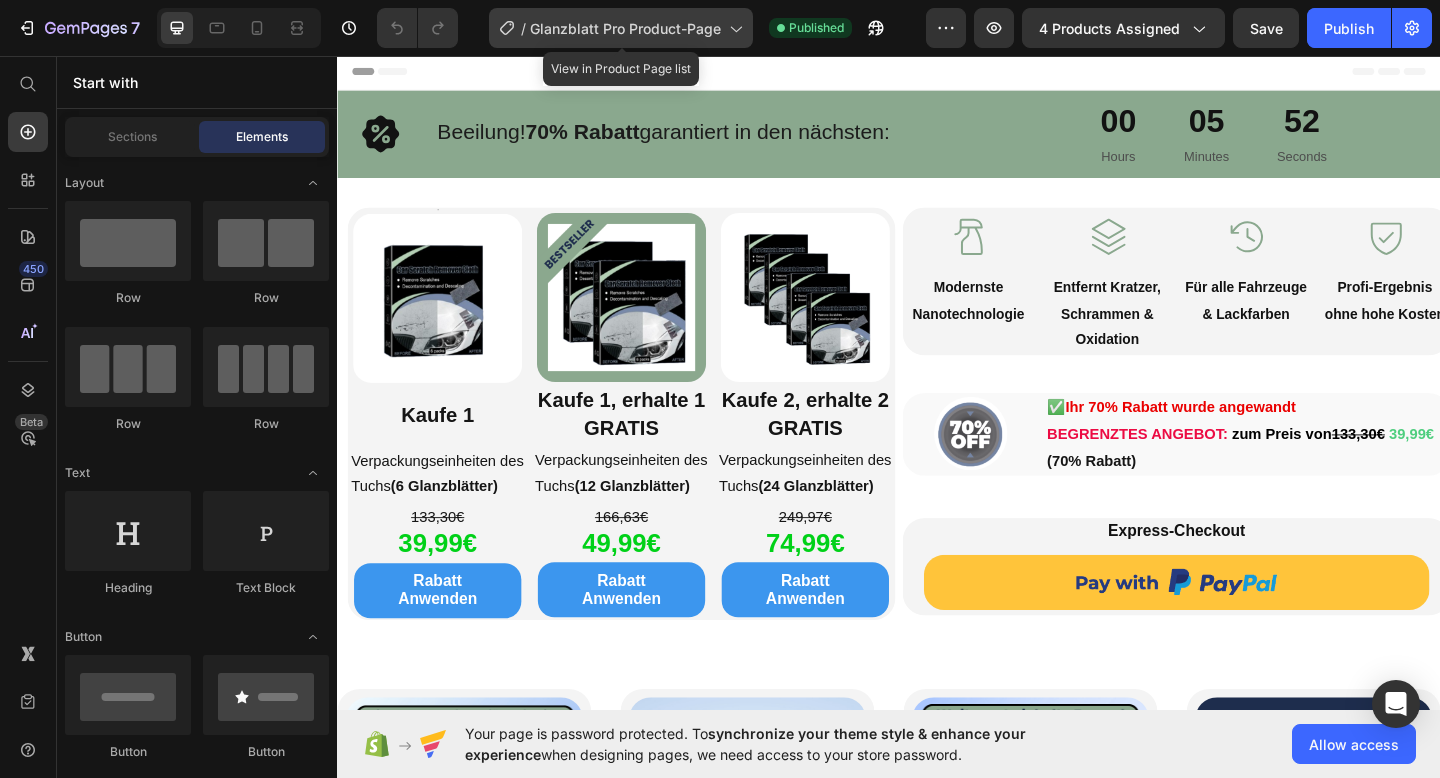 click on "Glanzblatt Pro Product-Page" at bounding box center (625, 28) 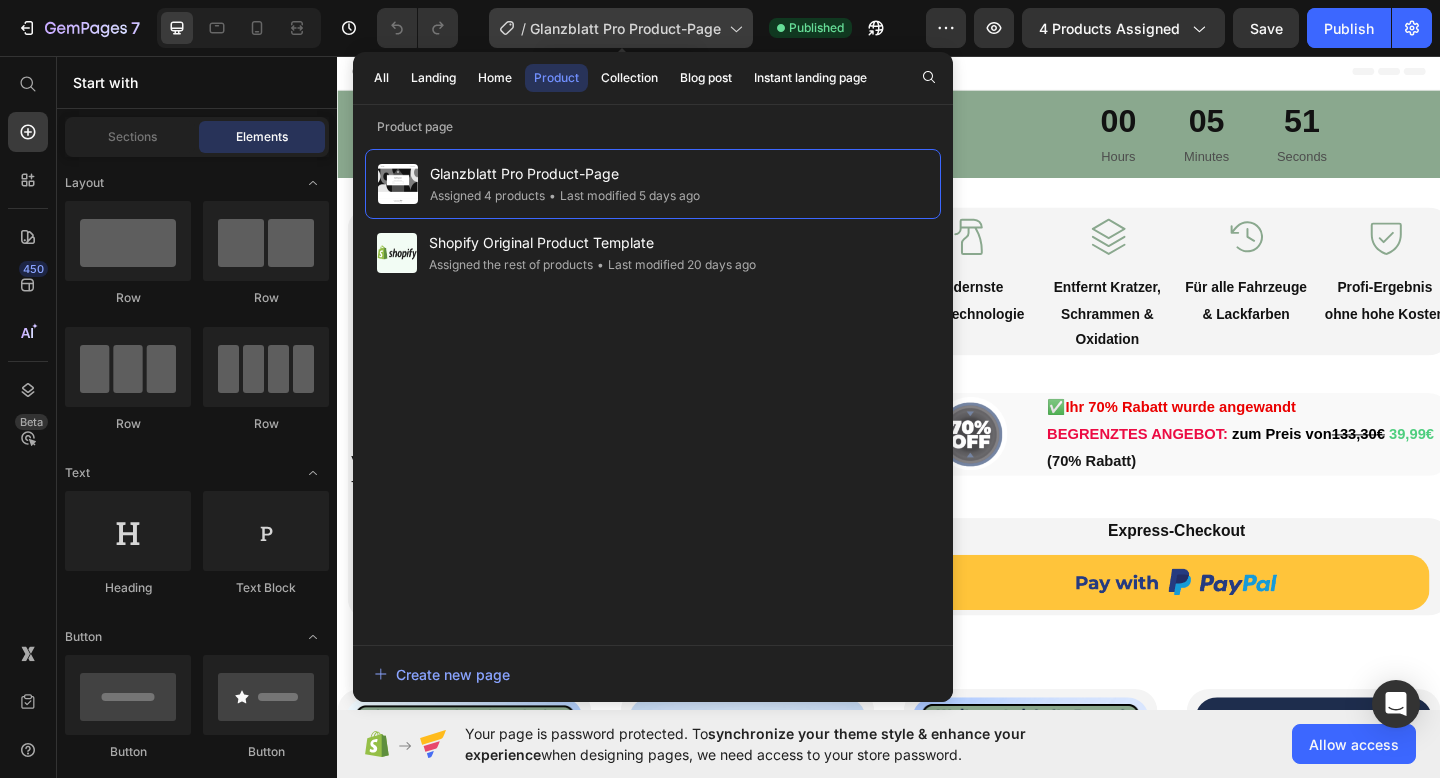 click on "Glanzblatt Pro Product-Page" at bounding box center [625, 28] 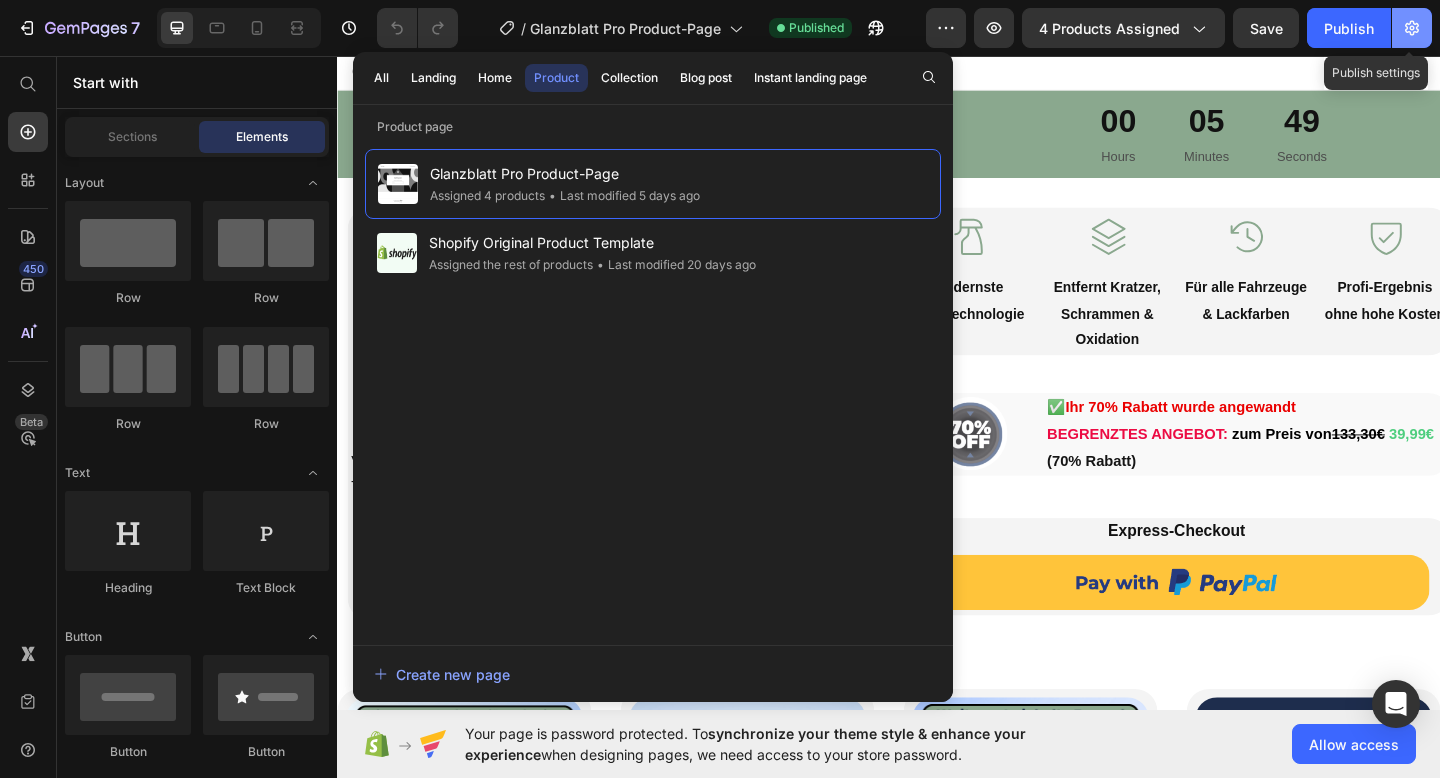 click 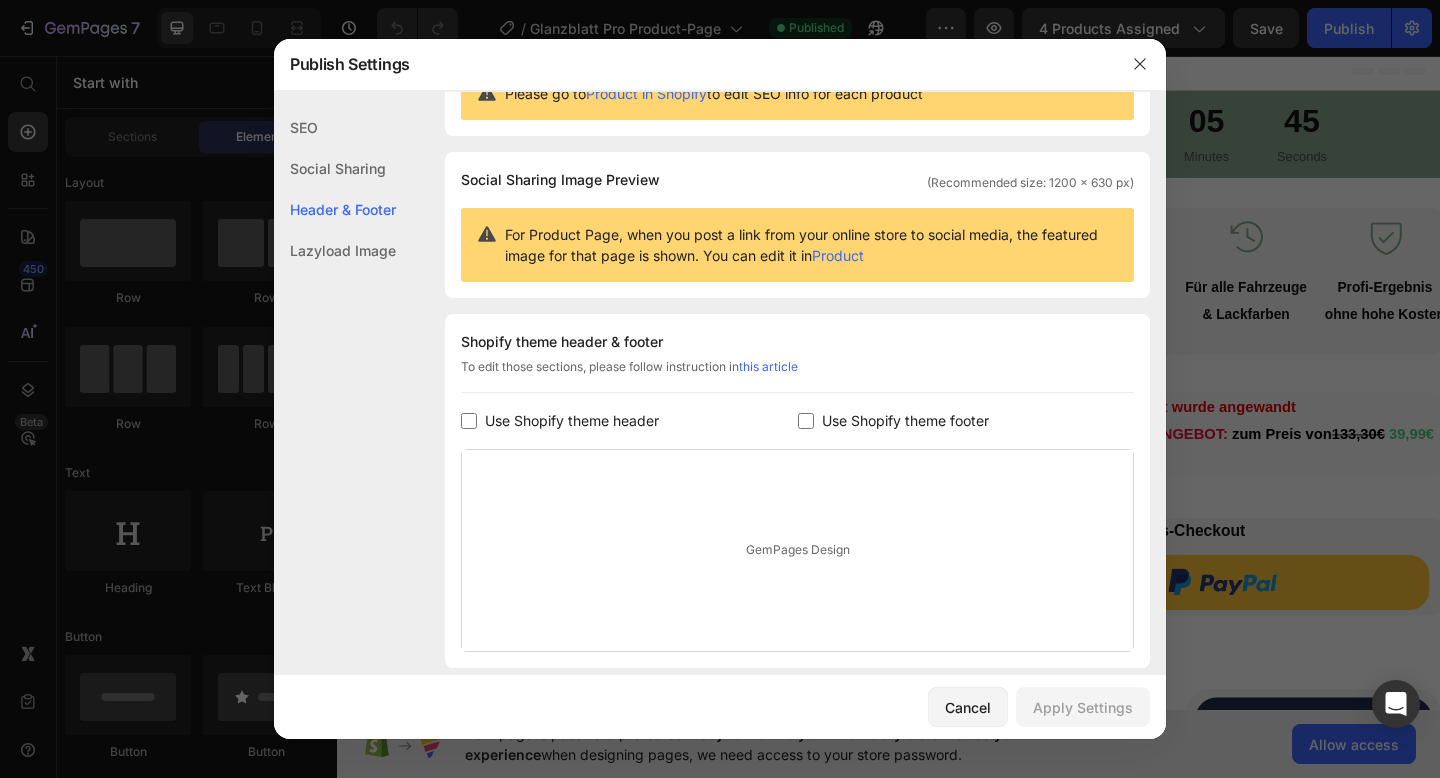 scroll, scrollTop: 229, scrollLeft: 0, axis: vertical 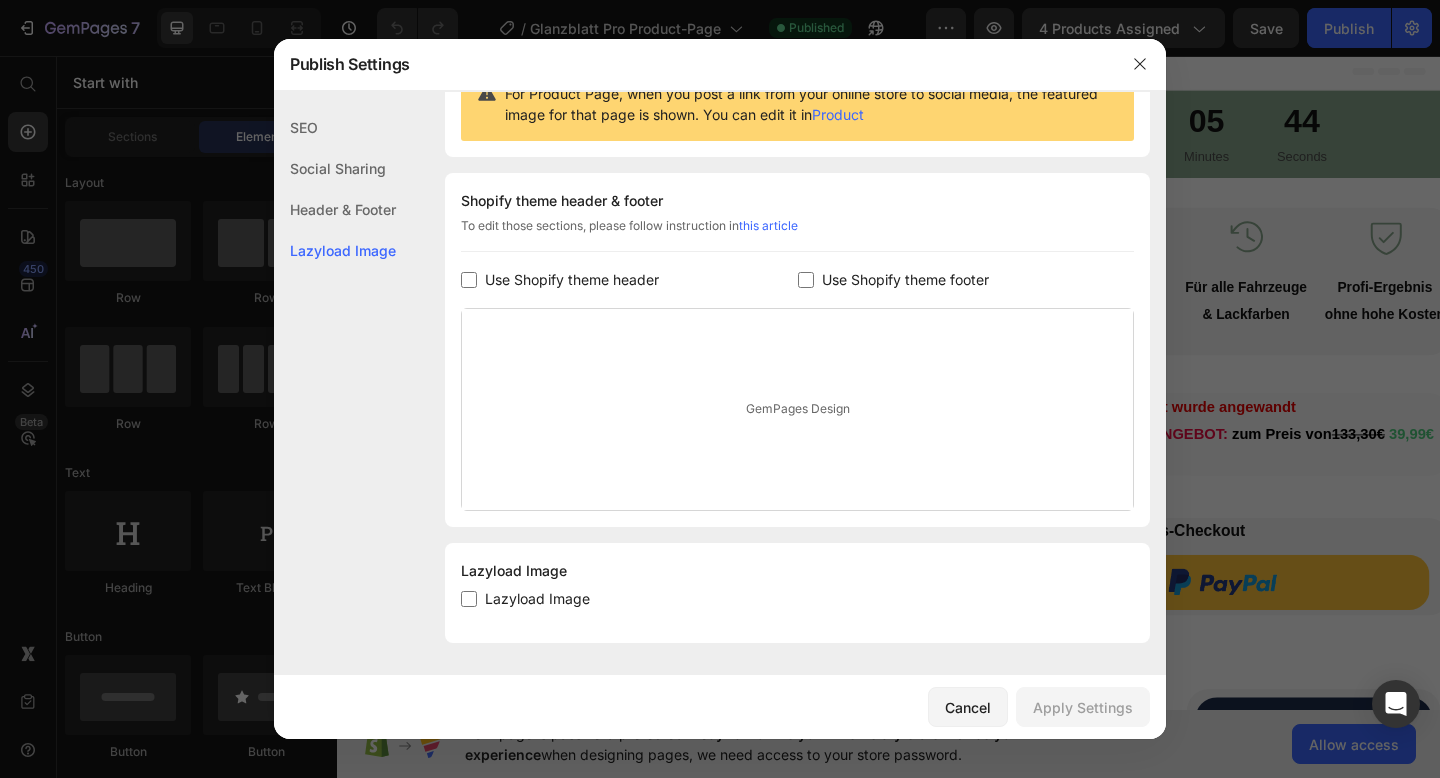 click on "Social Sharing" 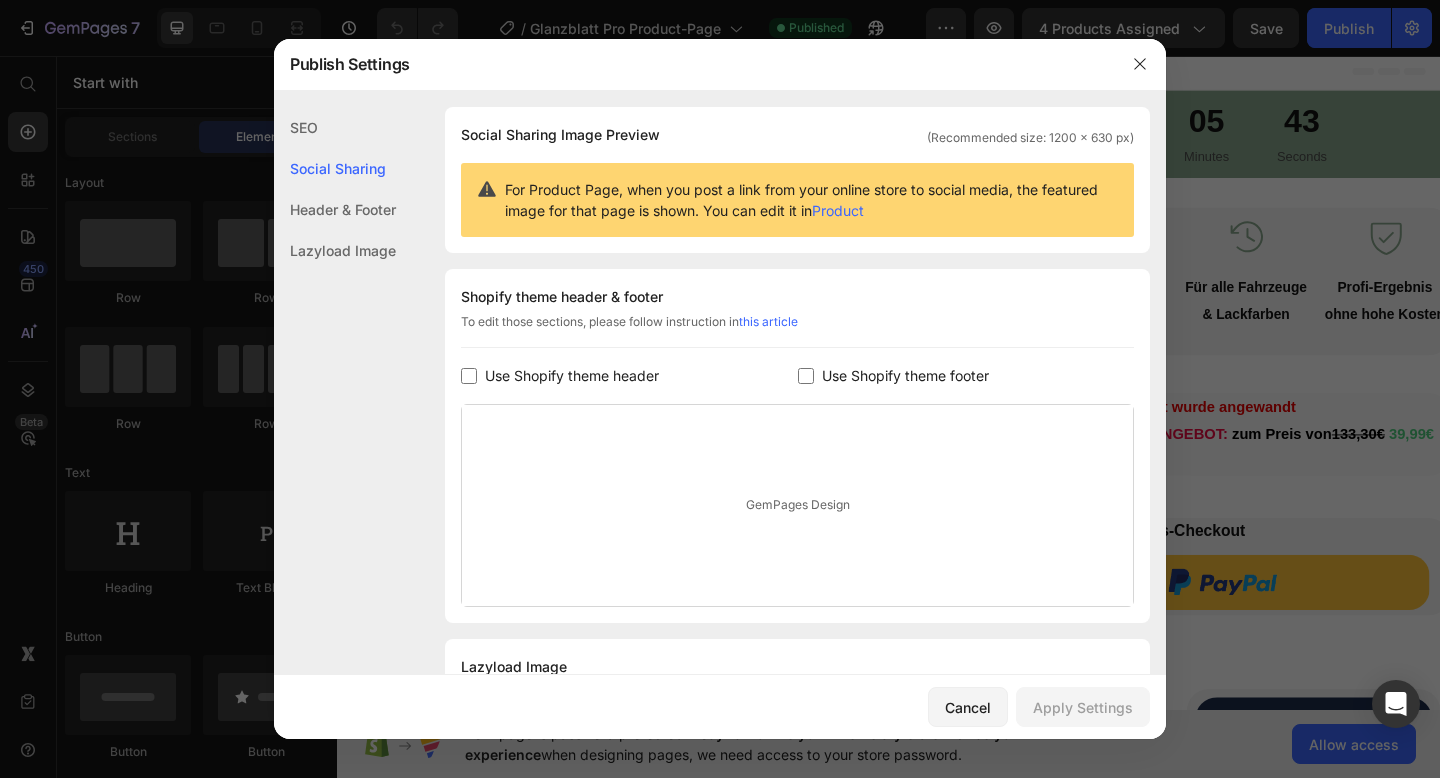 scroll, scrollTop: 129, scrollLeft: 0, axis: vertical 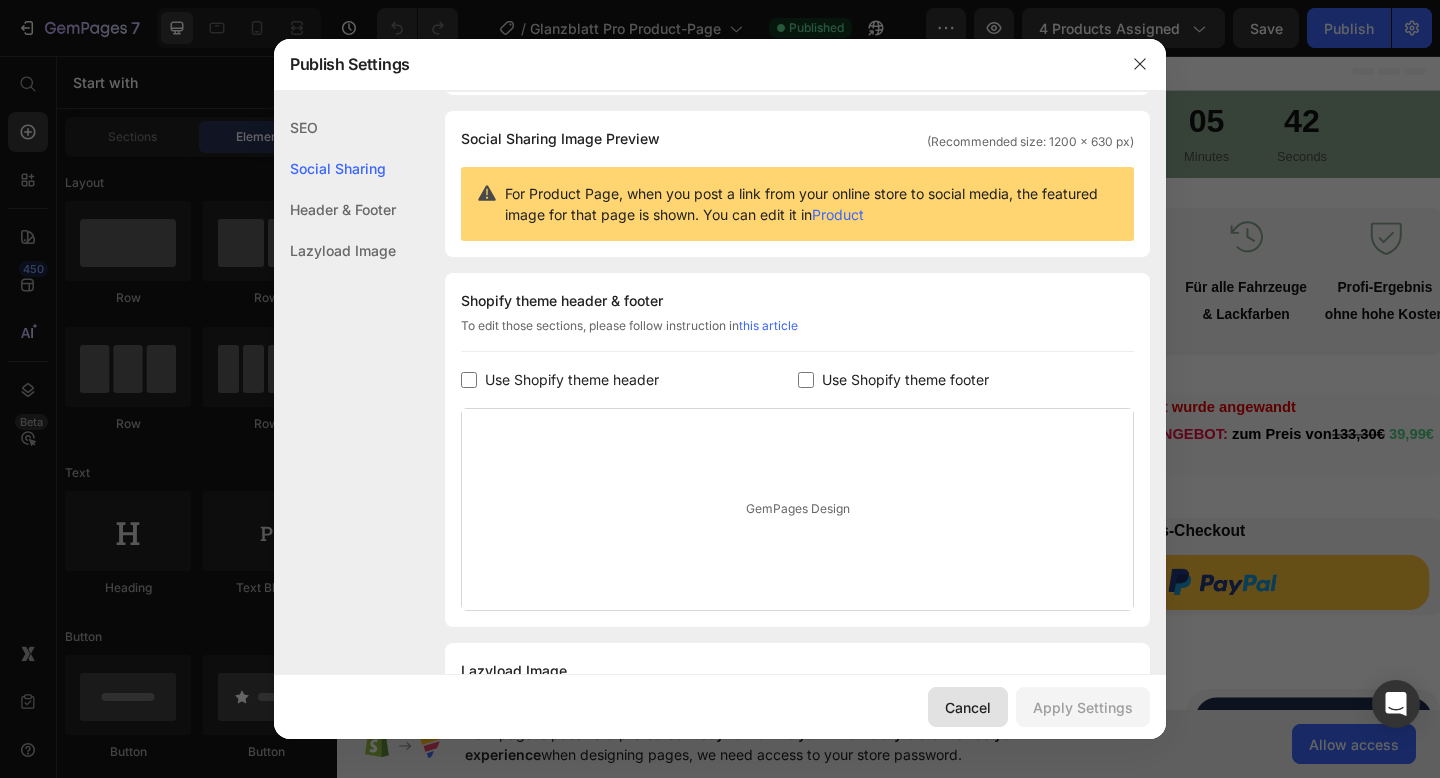 click on "Cancel" 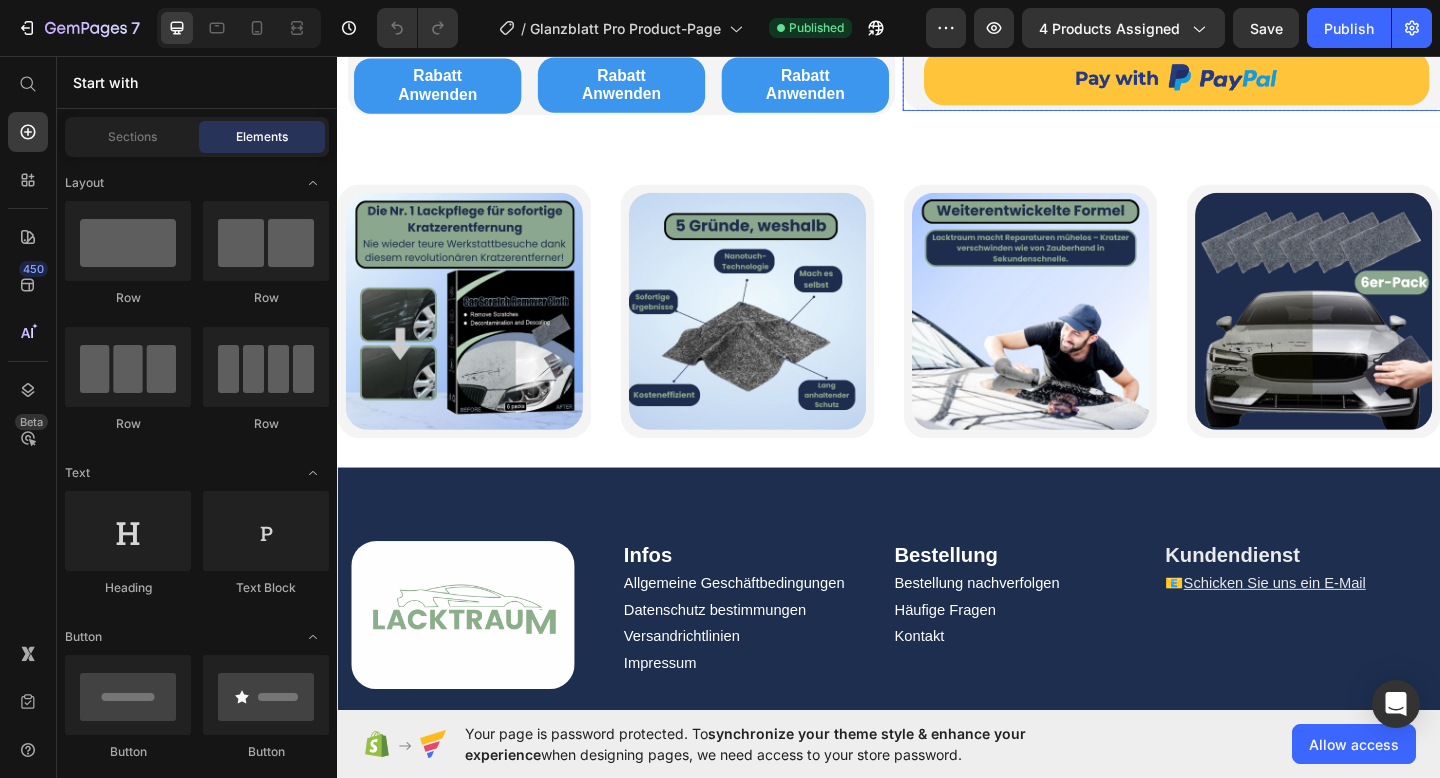 scroll, scrollTop: 0, scrollLeft: 0, axis: both 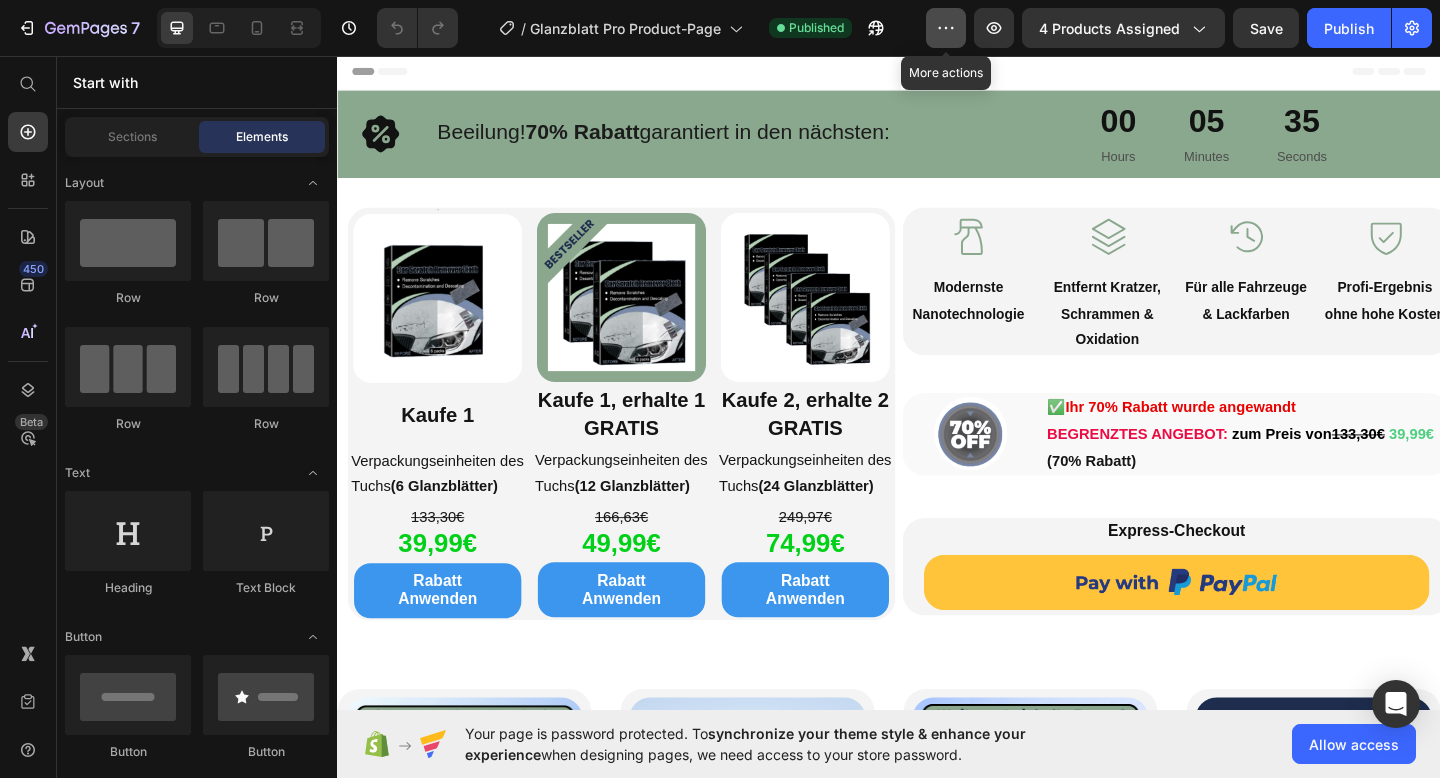 click 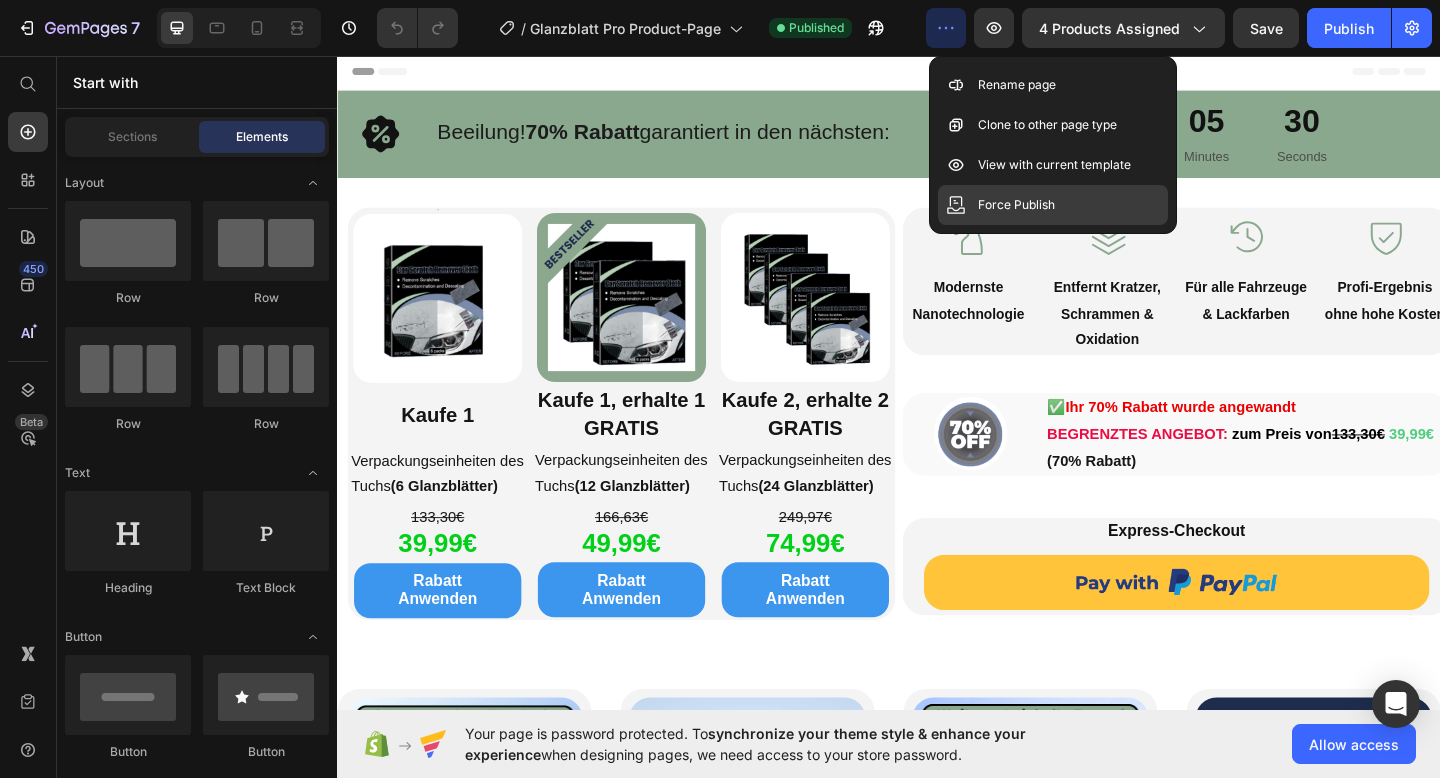 click on "Force Publish" at bounding box center (1016, 205) 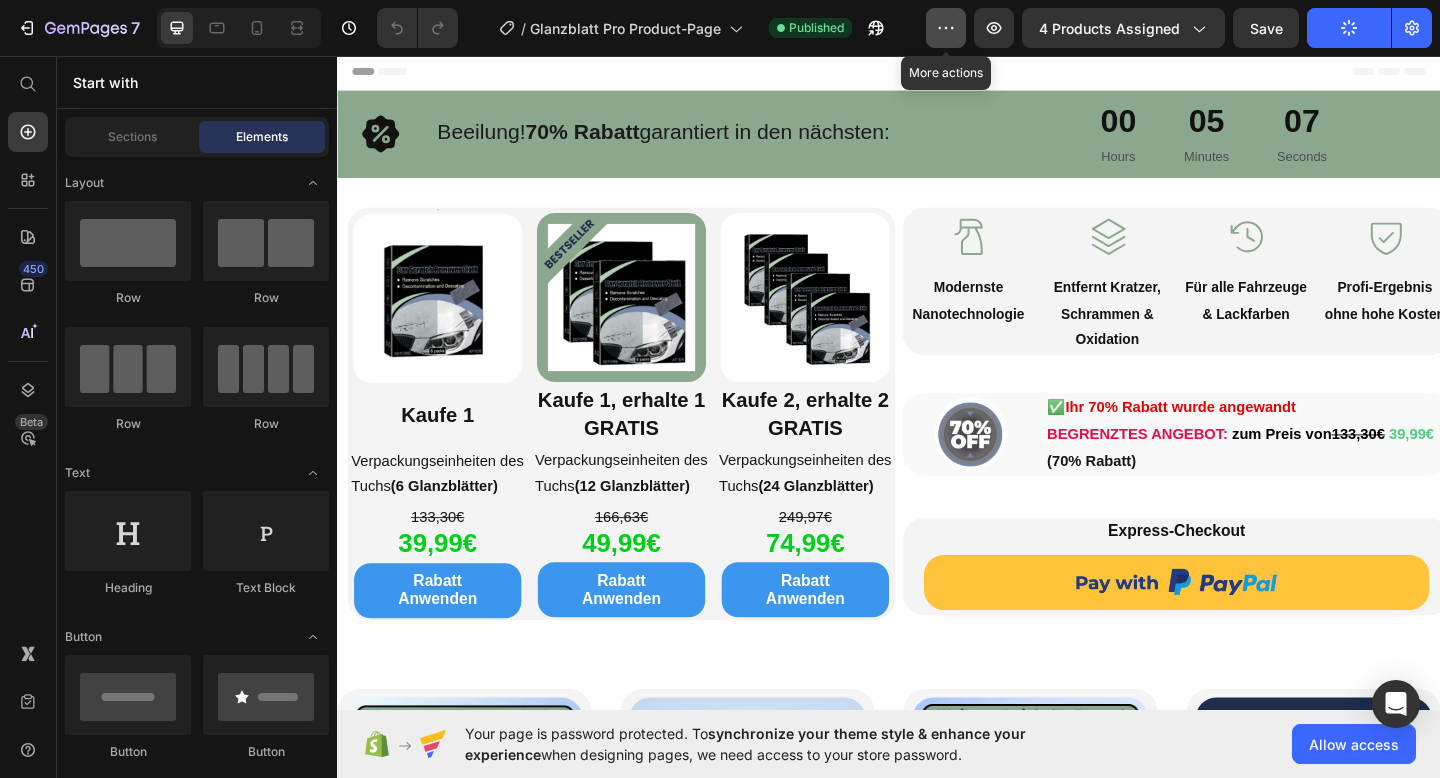 click 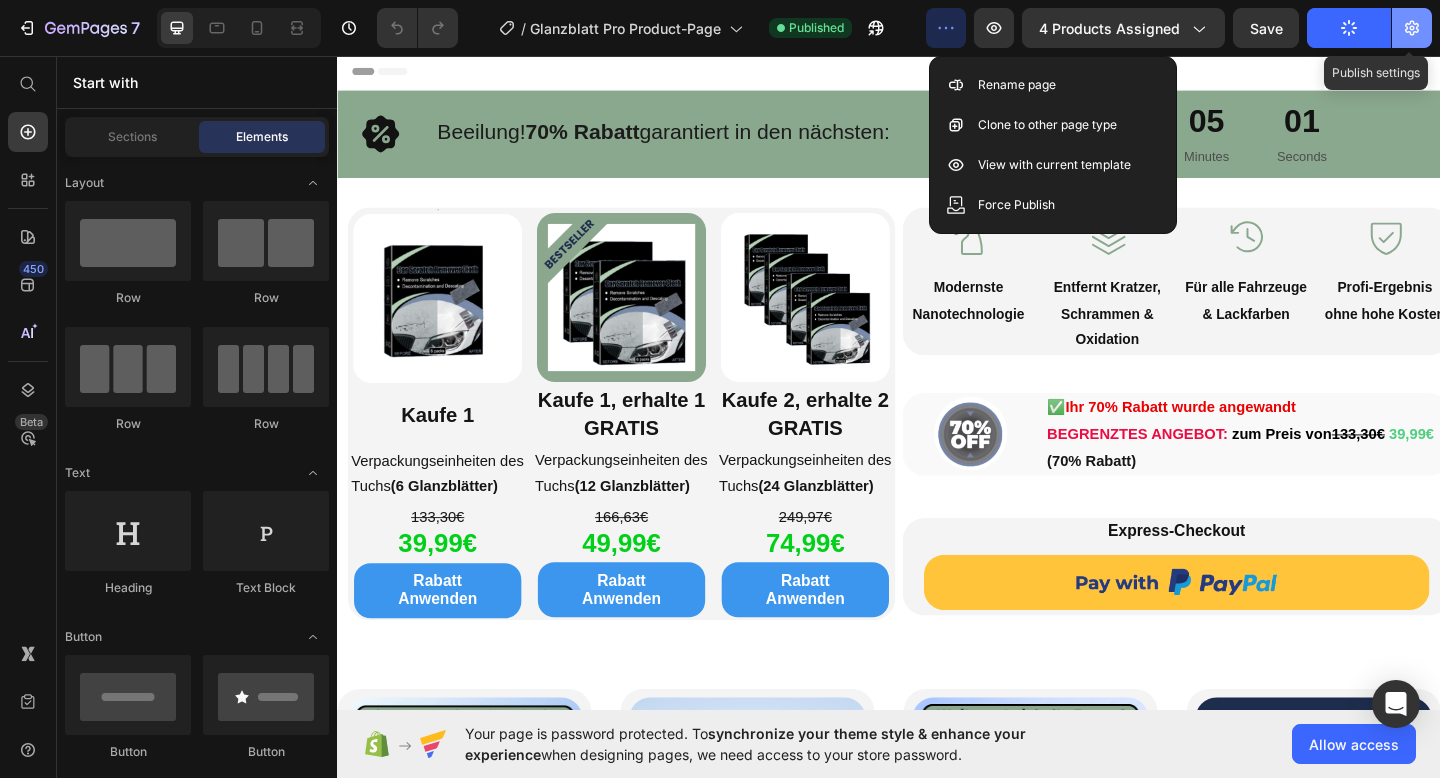 click 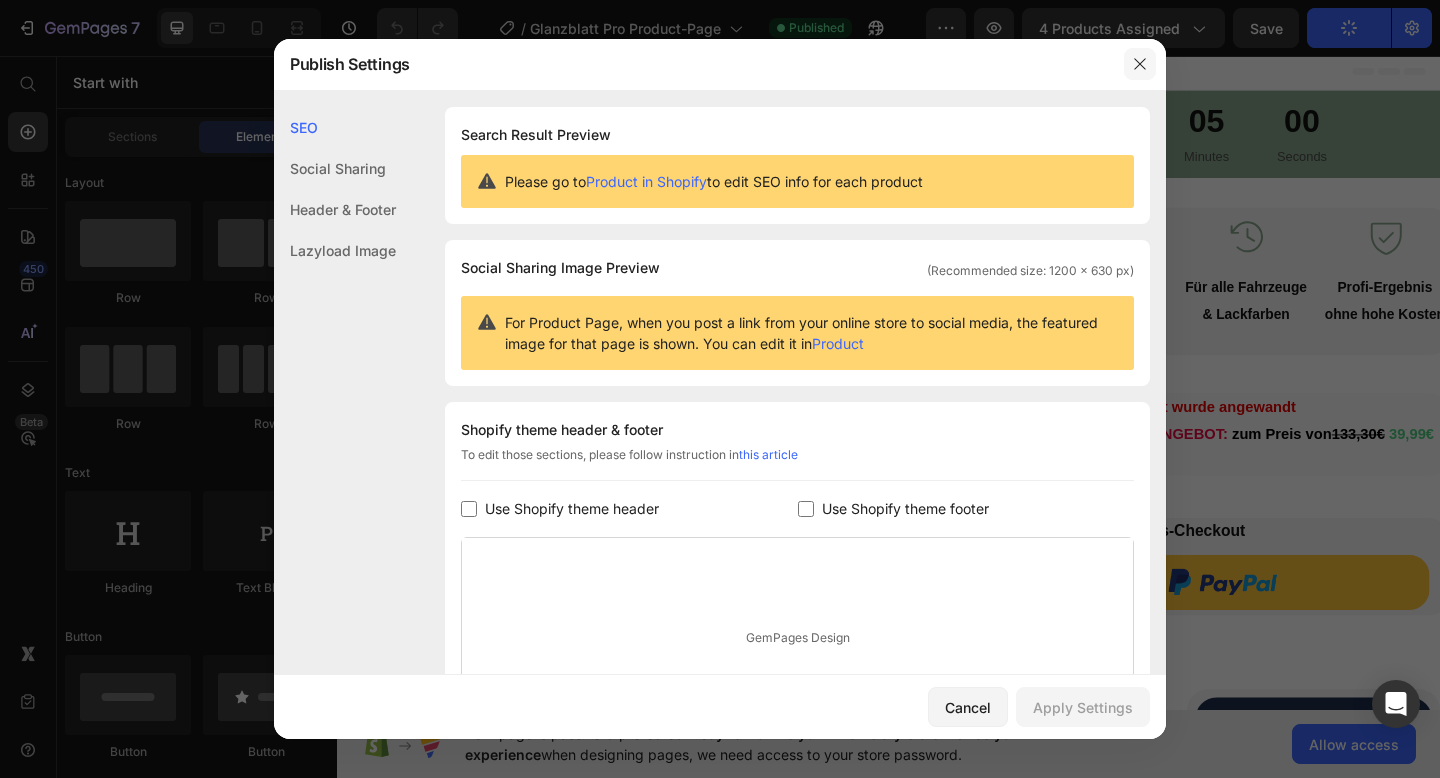 click 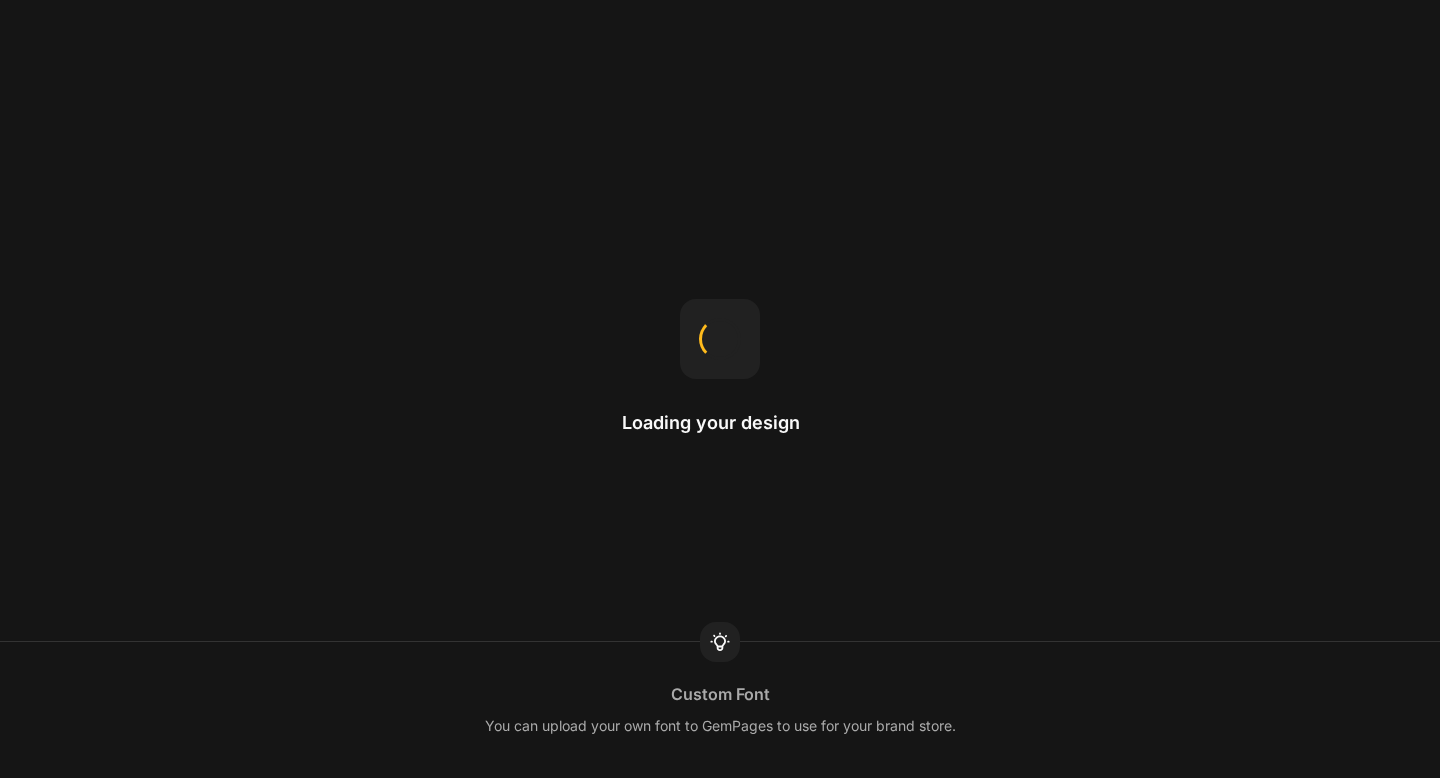 scroll, scrollTop: 0, scrollLeft: 0, axis: both 